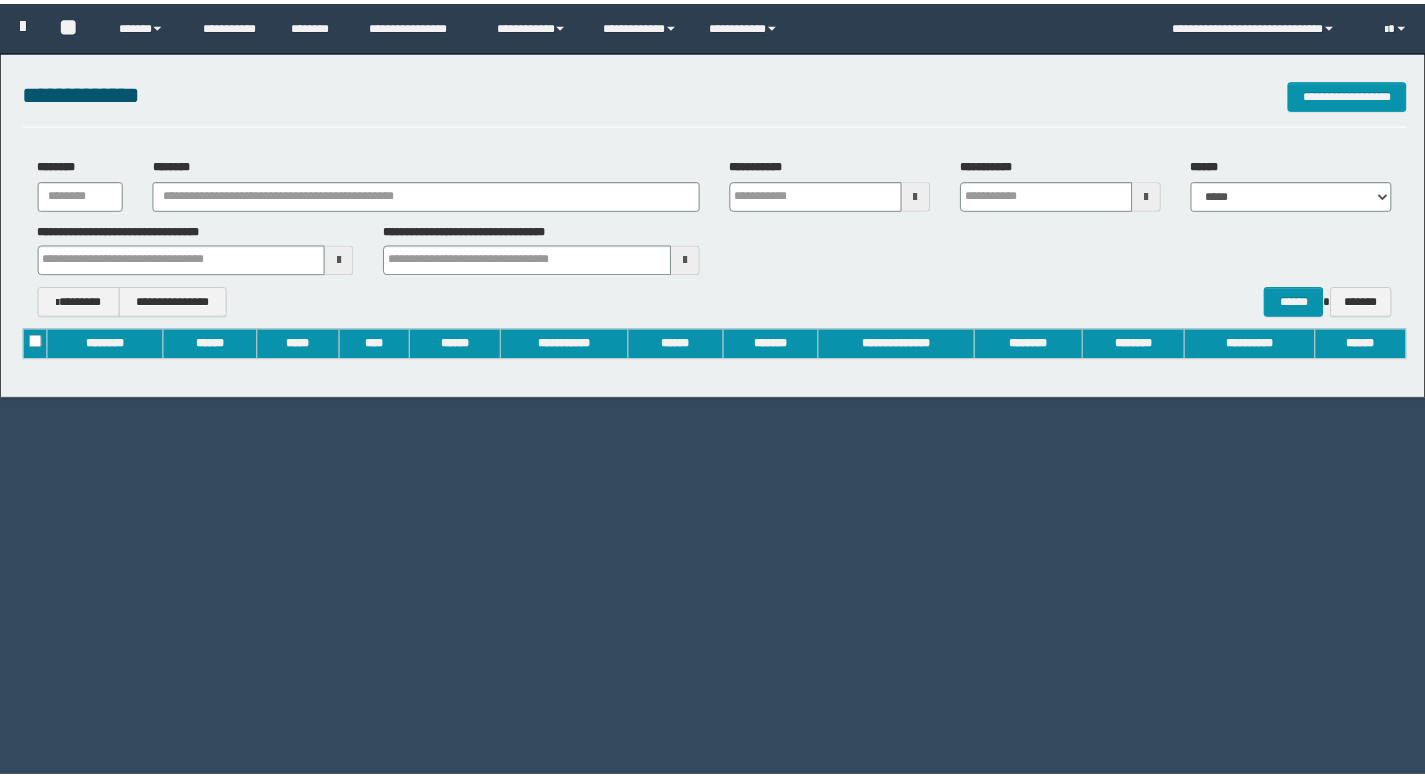 scroll, scrollTop: 0, scrollLeft: 0, axis: both 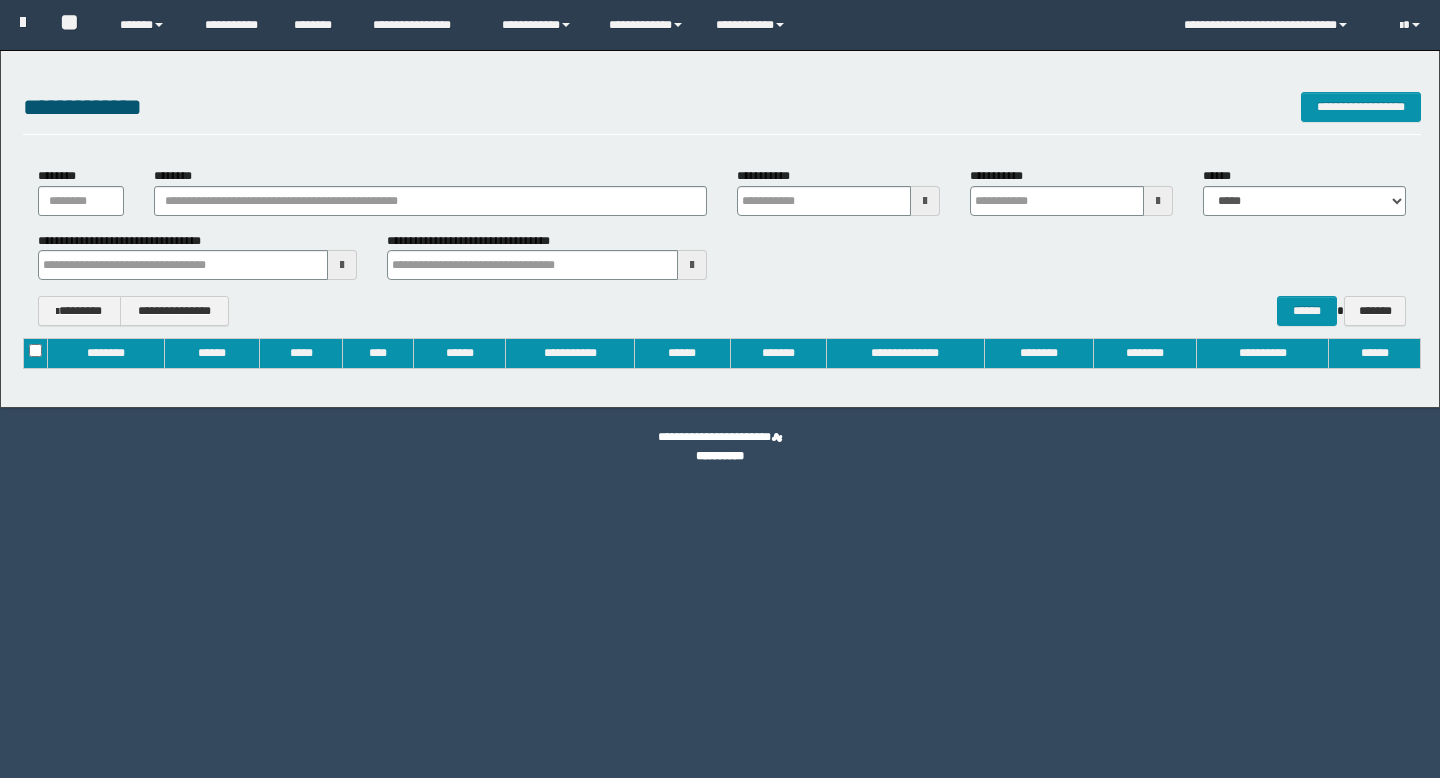 type on "**********" 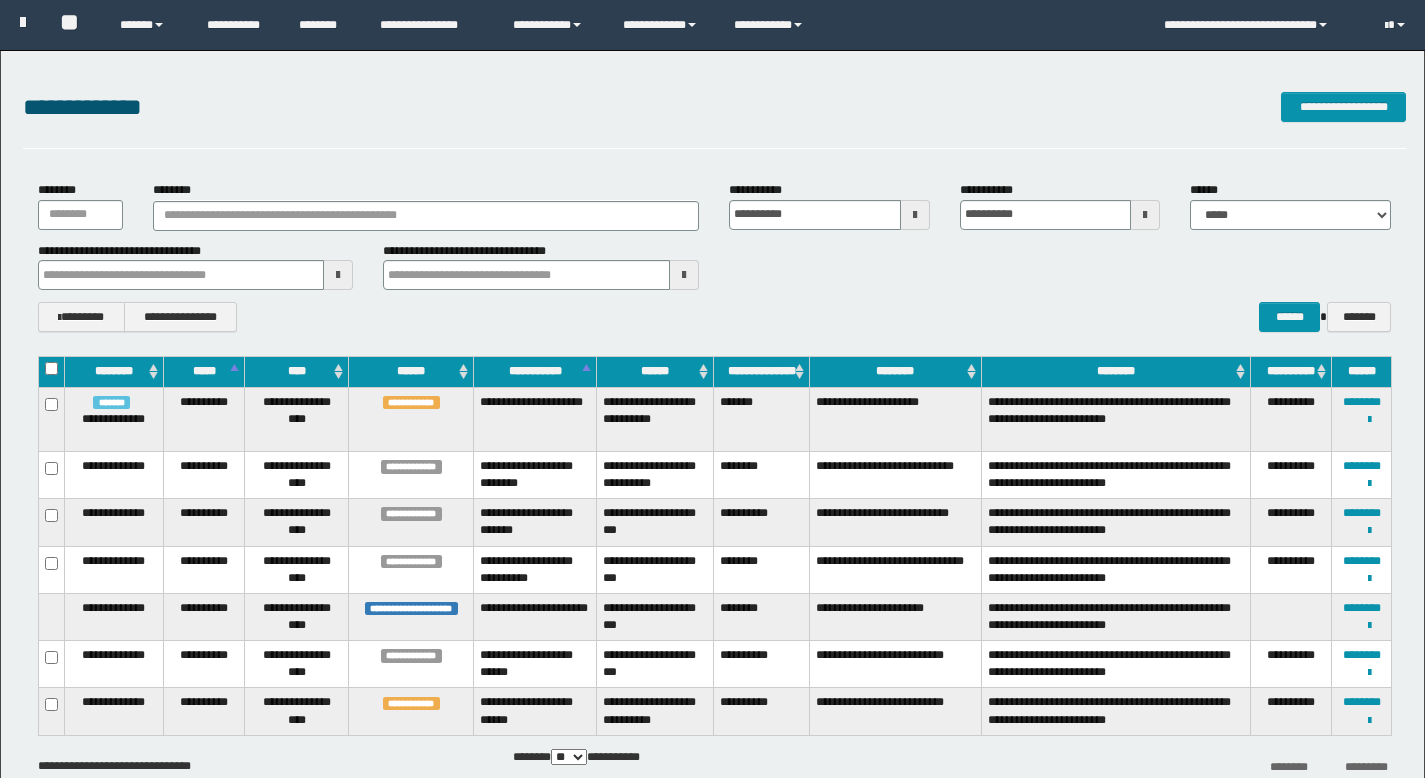 scroll, scrollTop: 0, scrollLeft: 0, axis: both 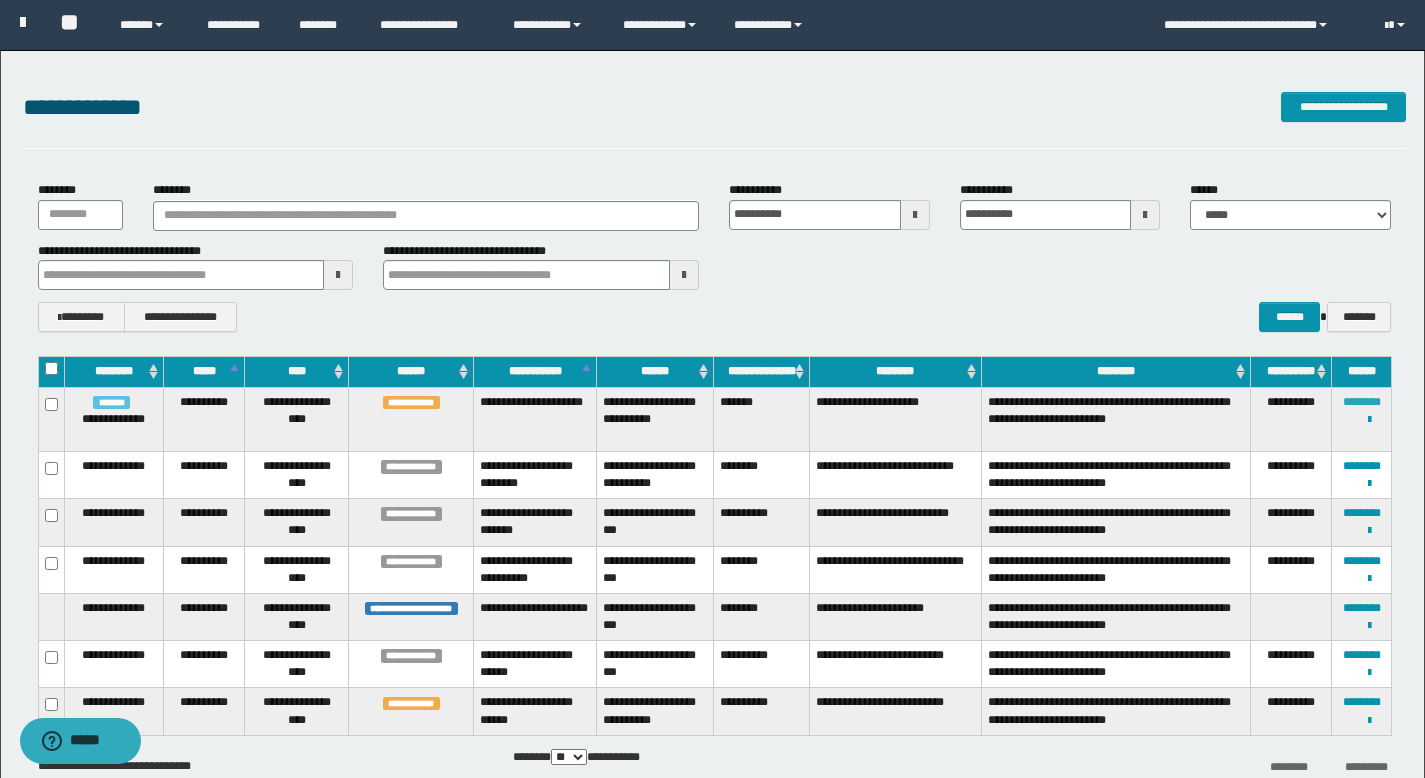 click on "********" at bounding box center [1362, 402] 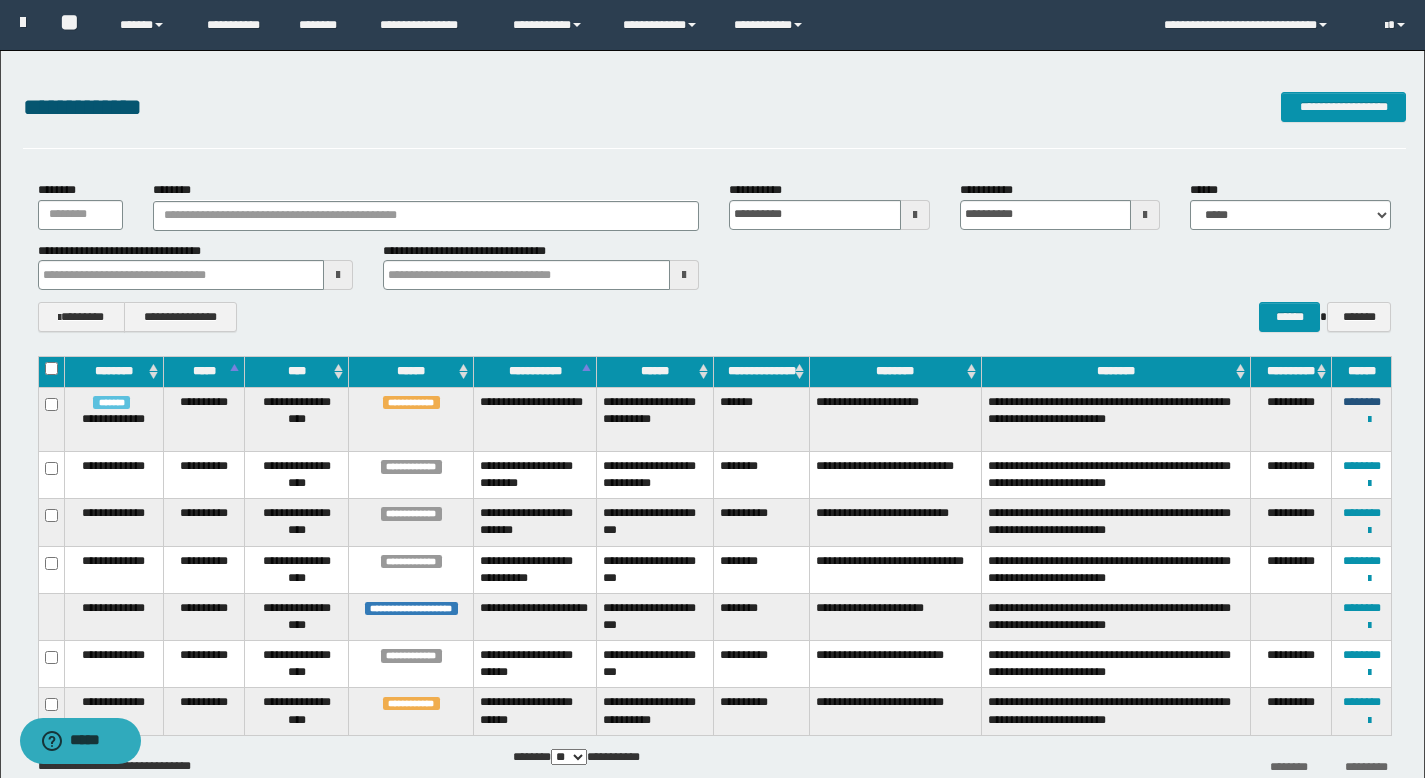 type 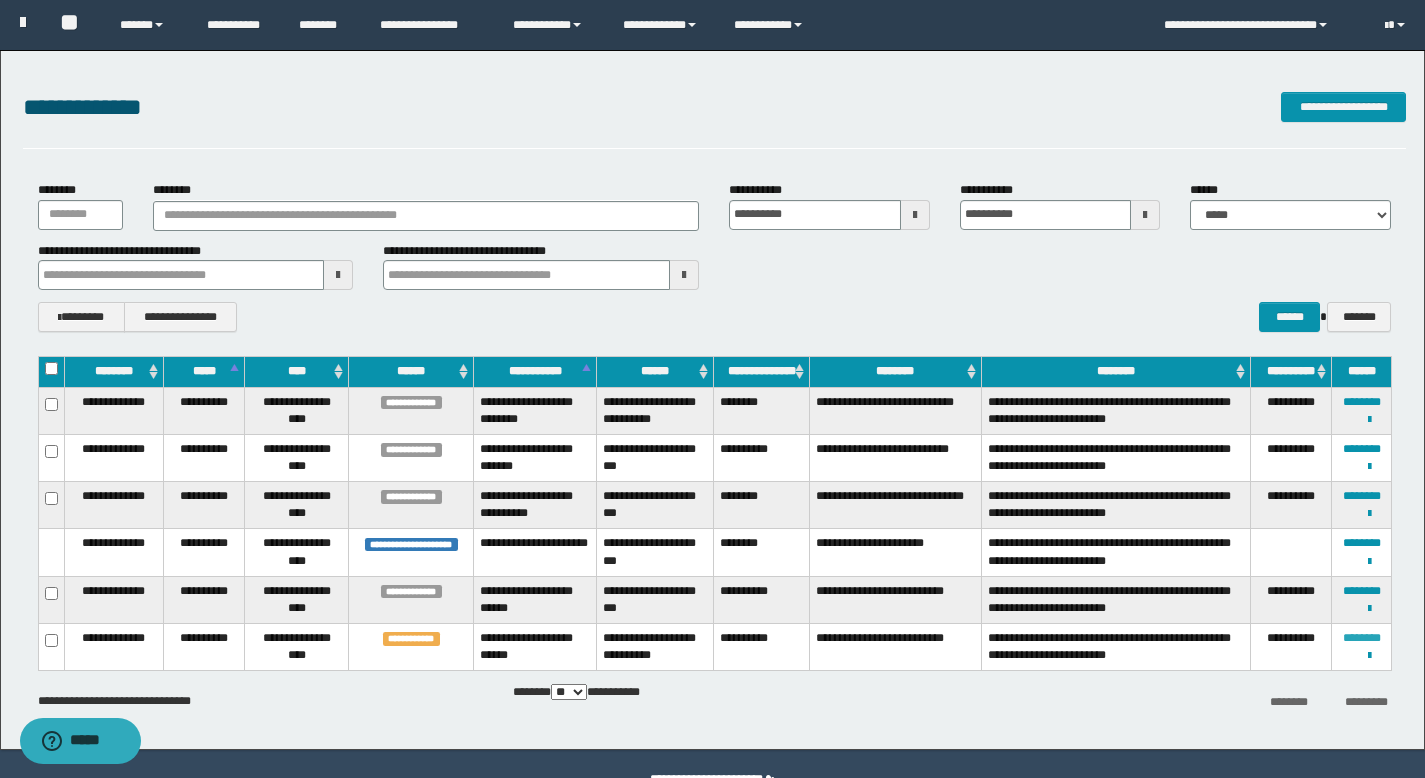 click on "********" at bounding box center (1362, 638) 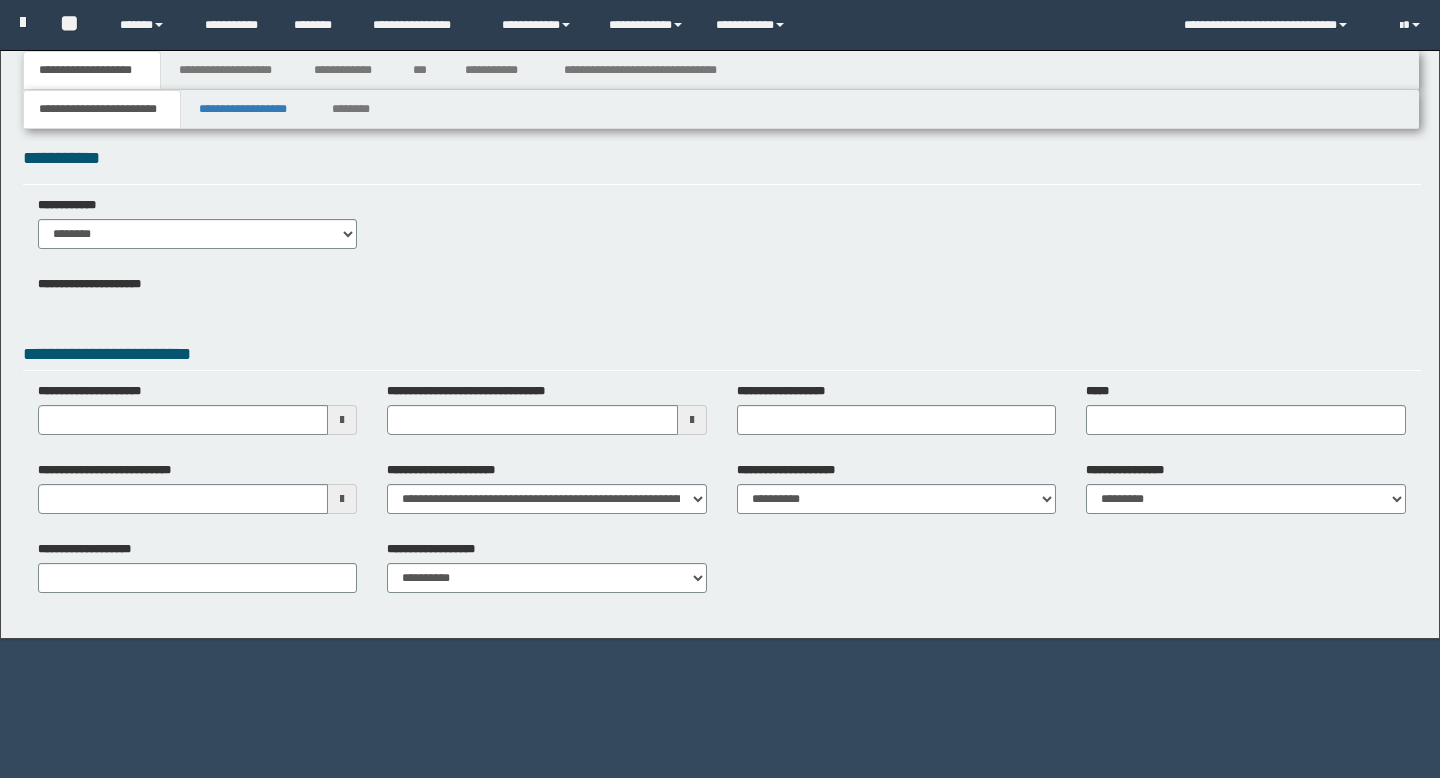scroll, scrollTop: 0, scrollLeft: 0, axis: both 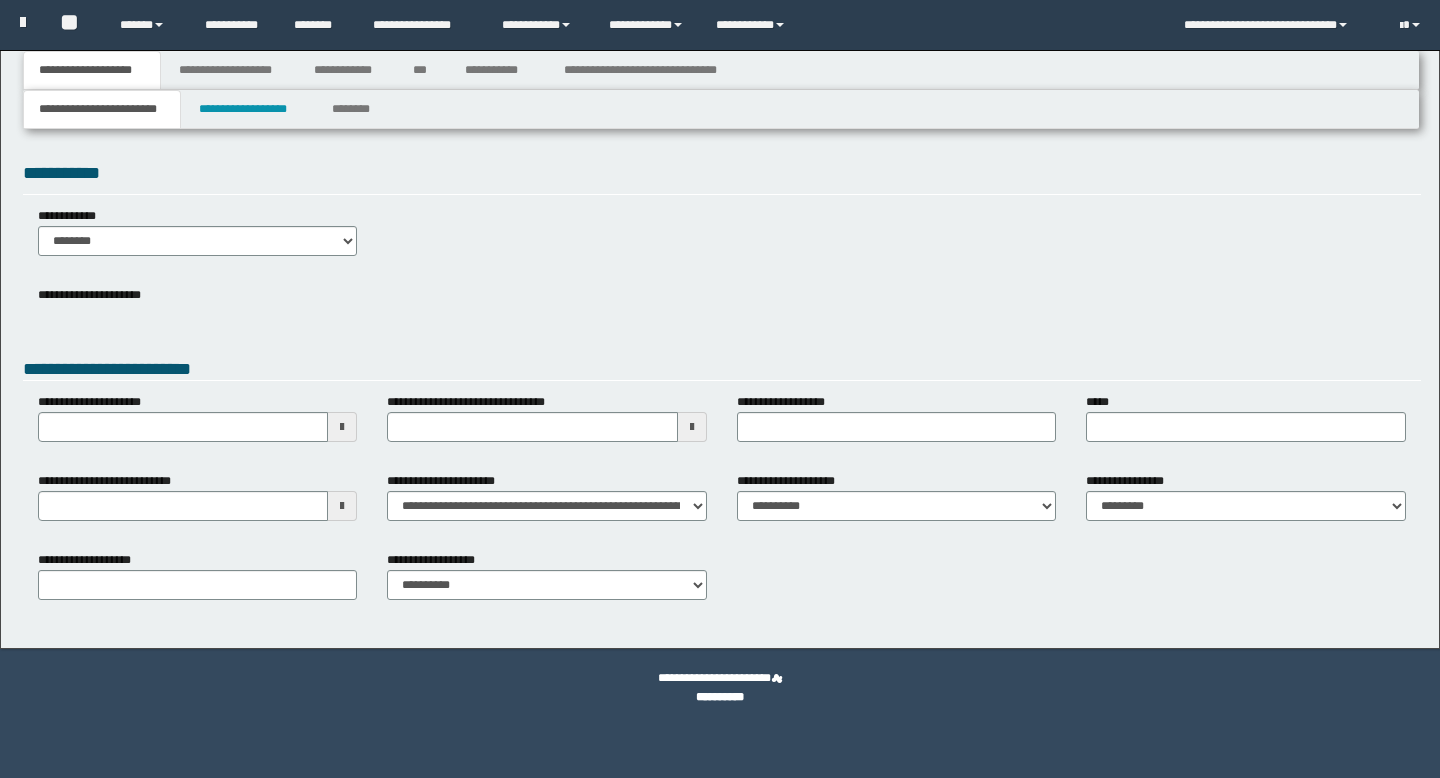 type 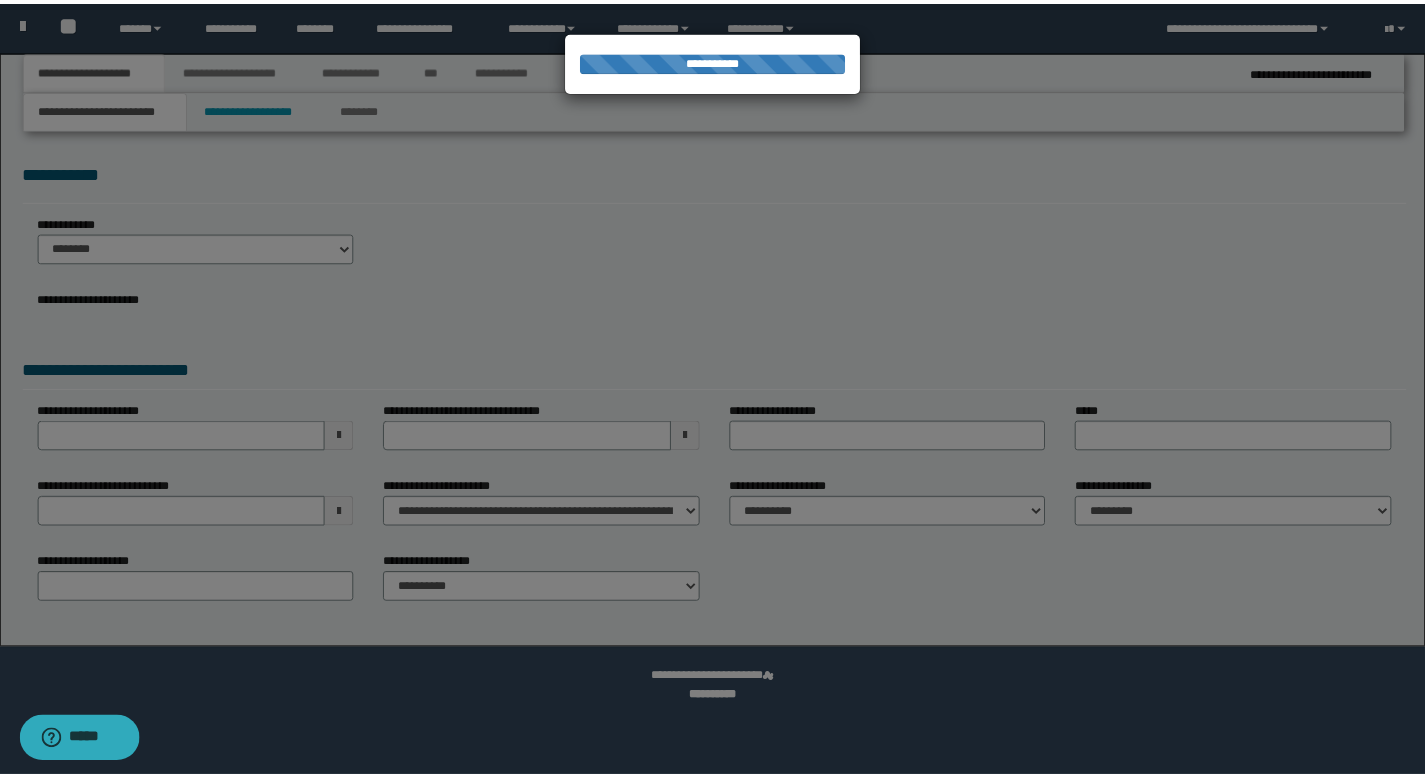 scroll, scrollTop: 0, scrollLeft: 0, axis: both 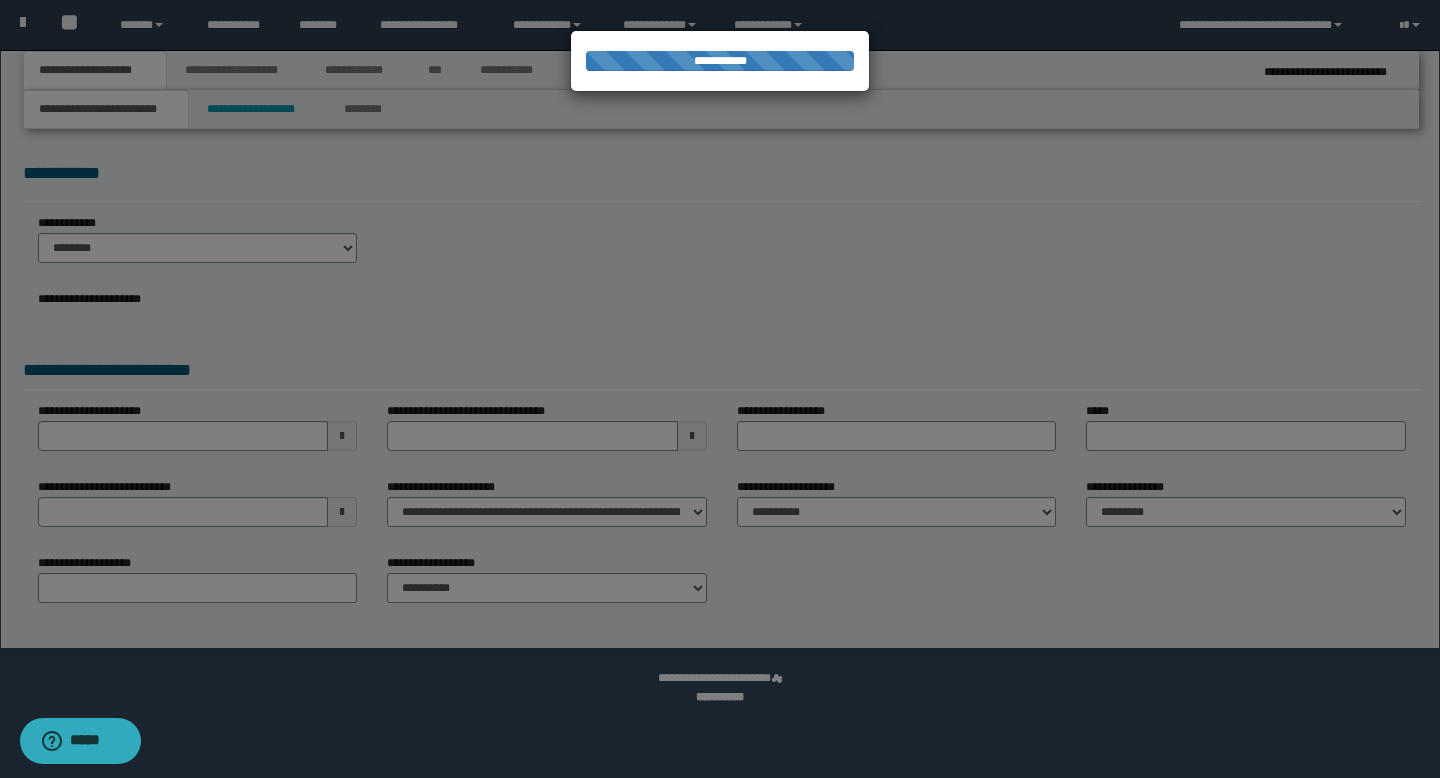select on "*" 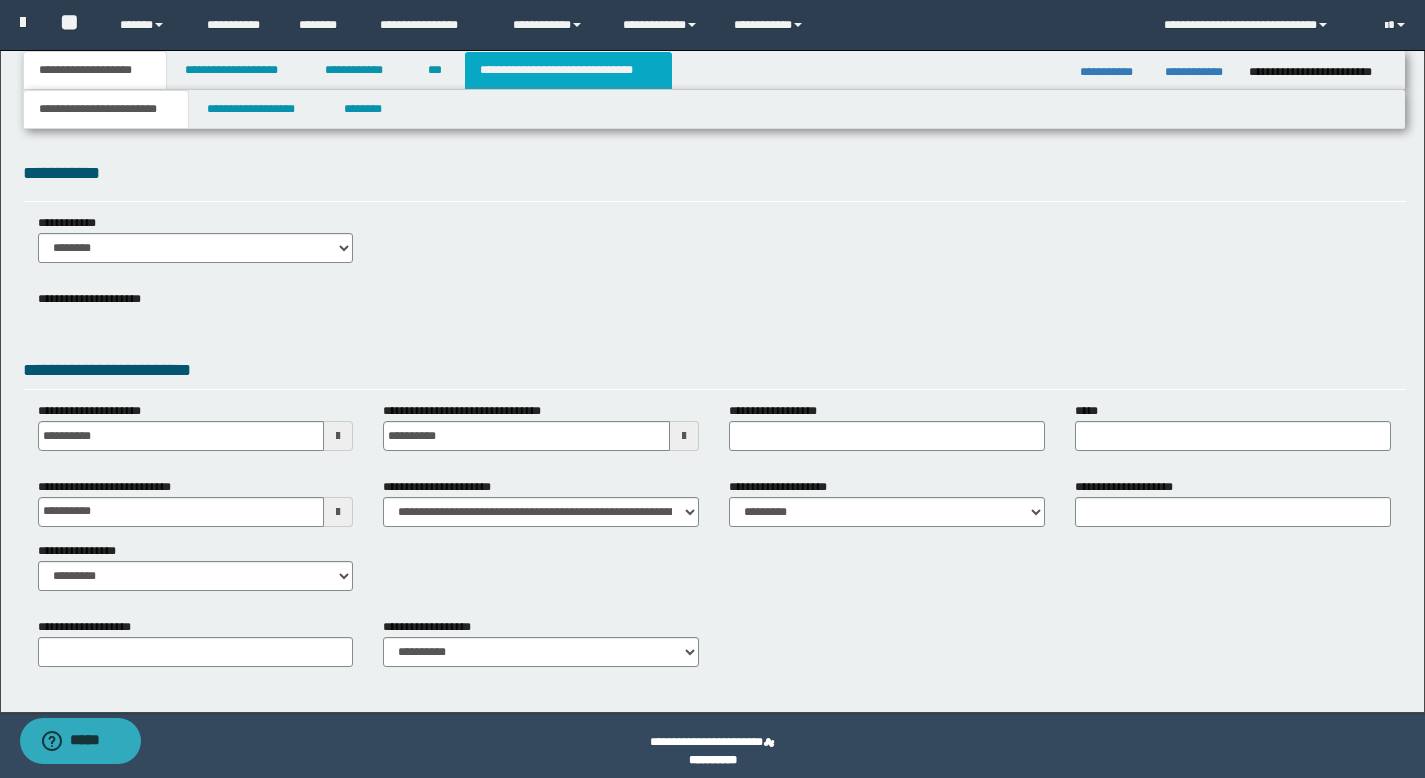 click on "**********" at bounding box center (568, 70) 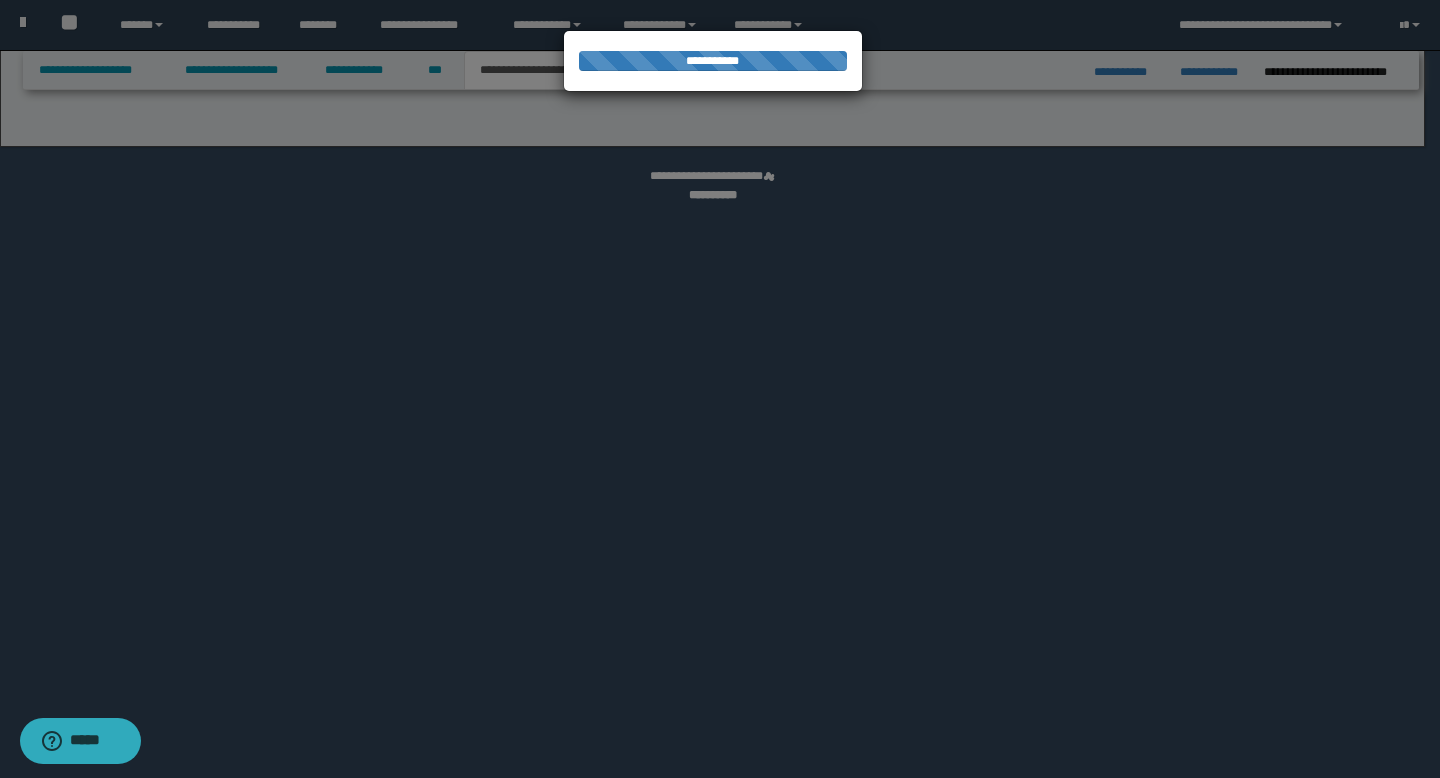 select on "*" 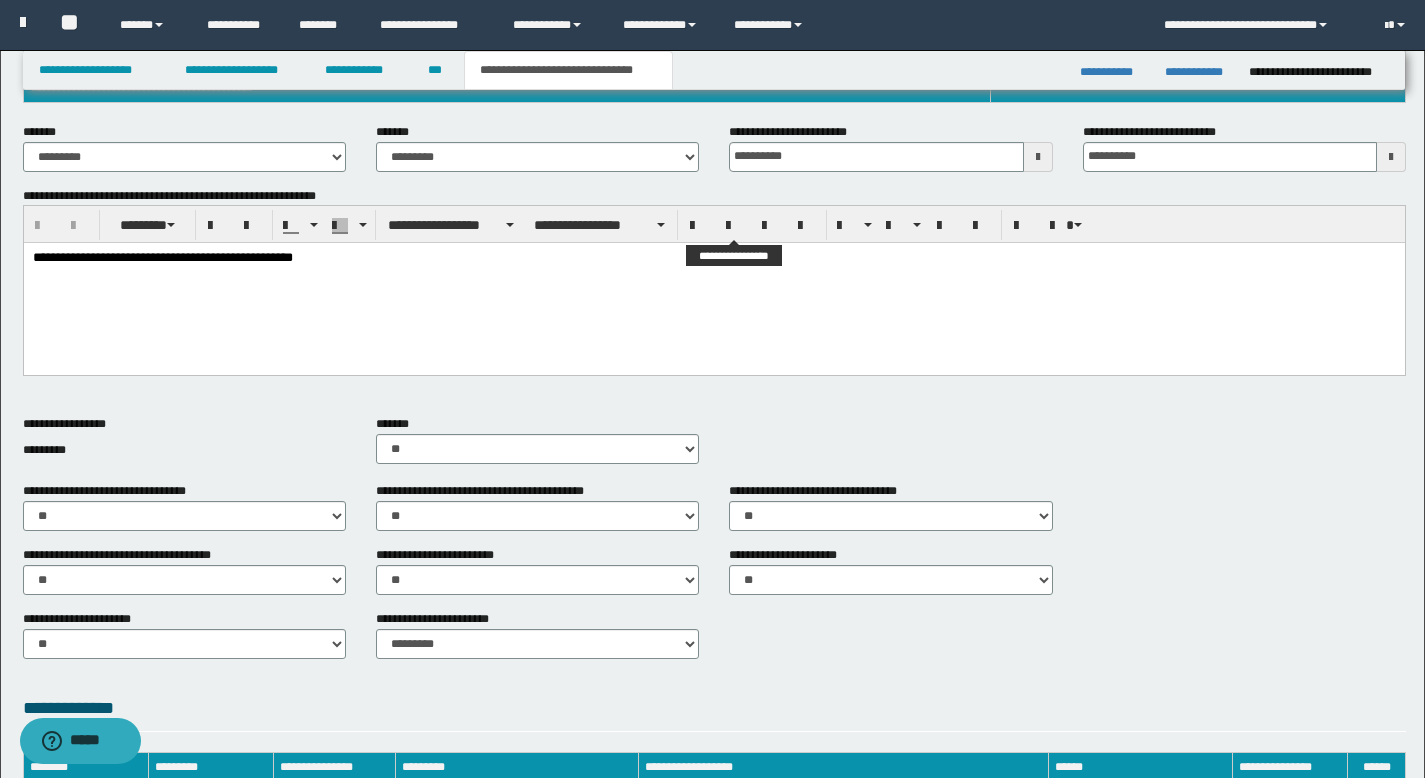 scroll, scrollTop: 690, scrollLeft: 0, axis: vertical 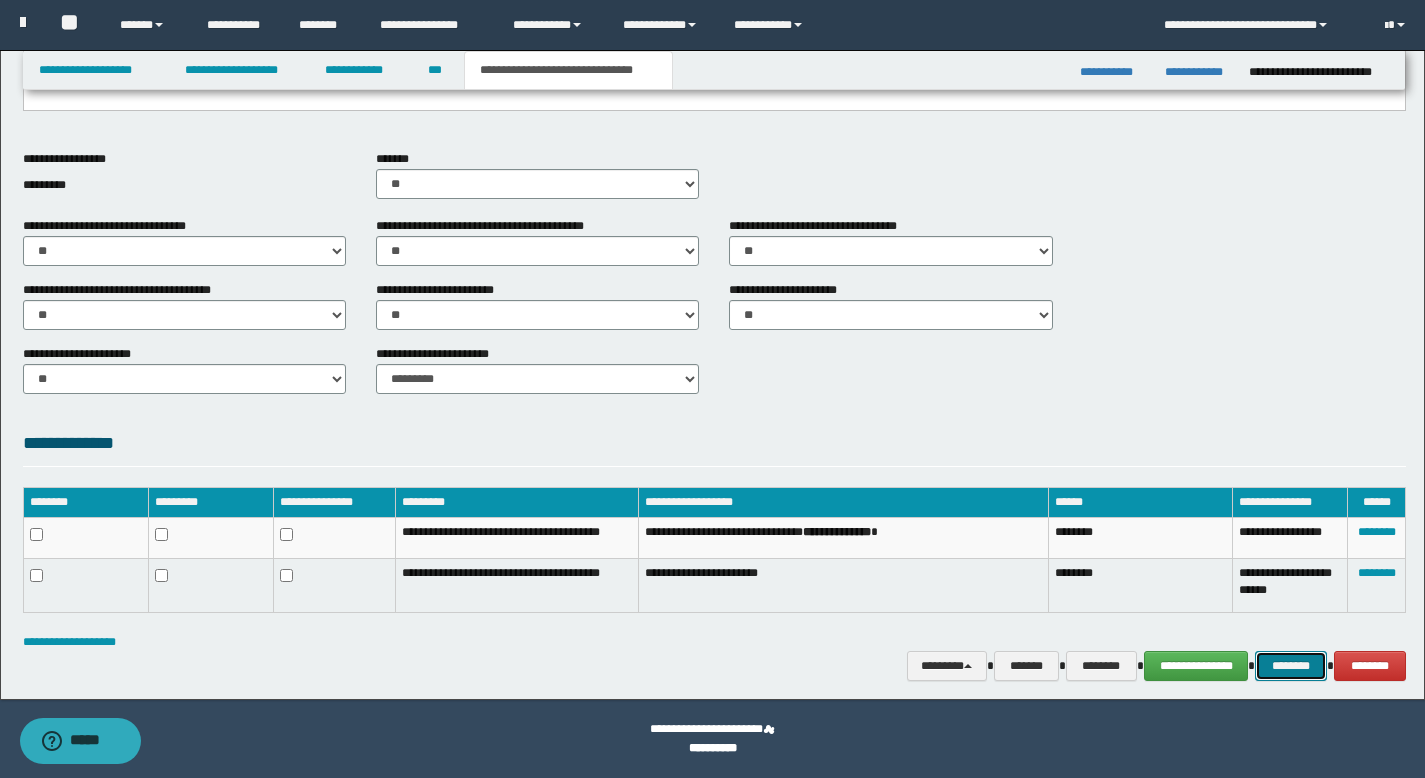click on "********" at bounding box center [1291, 666] 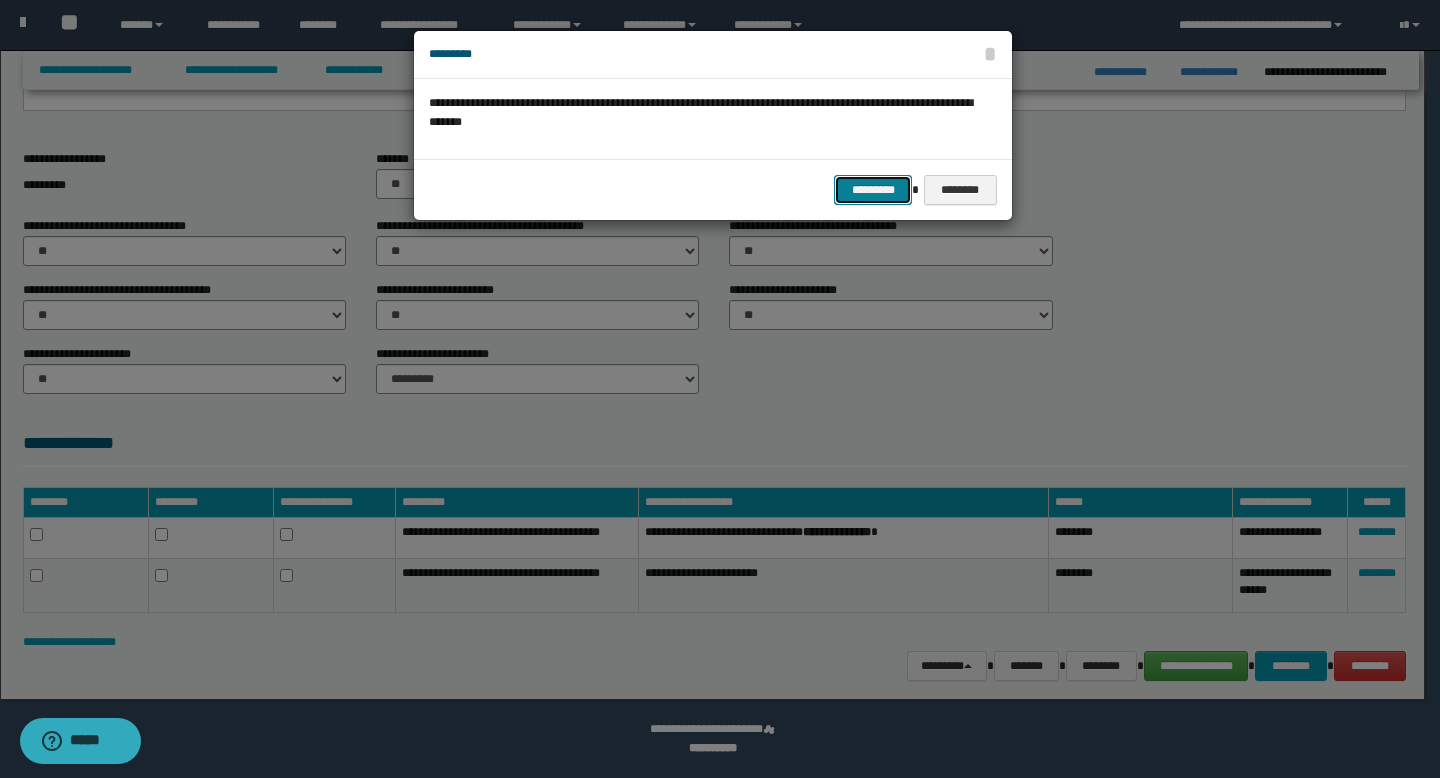 click on "*********" at bounding box center [873, 190] 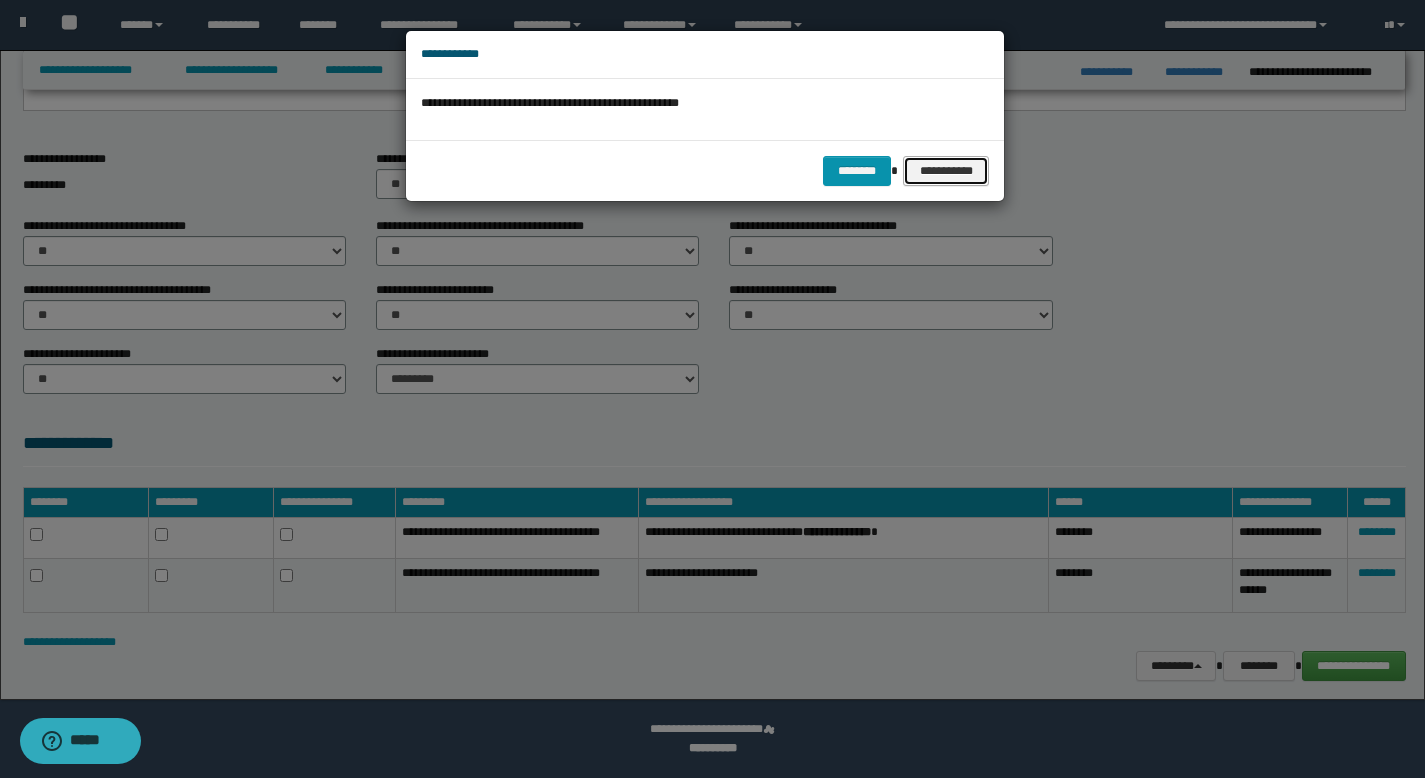 click on "**********" at bounding box center [946, 171] 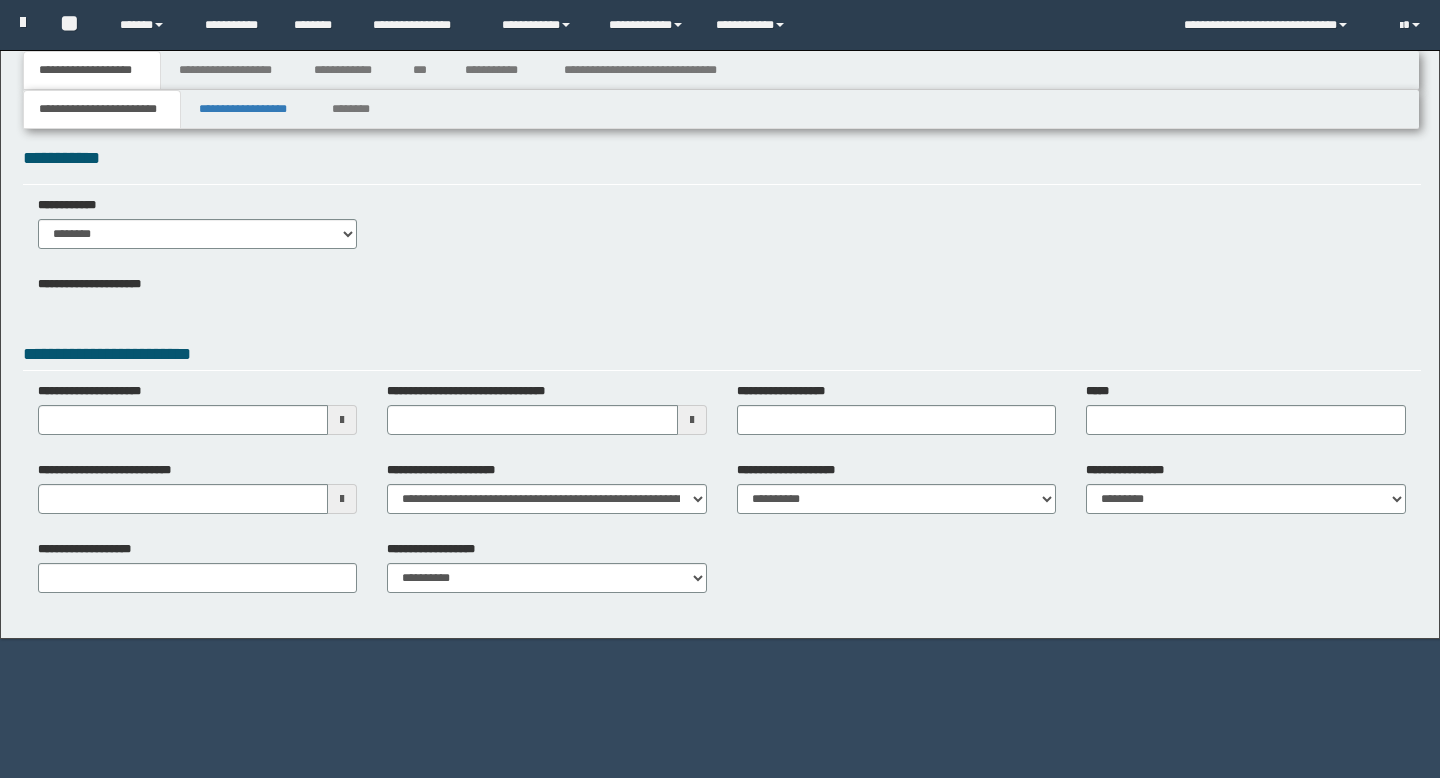 scroll, scrollTop: 0, scrollLeft: 0, axis: both 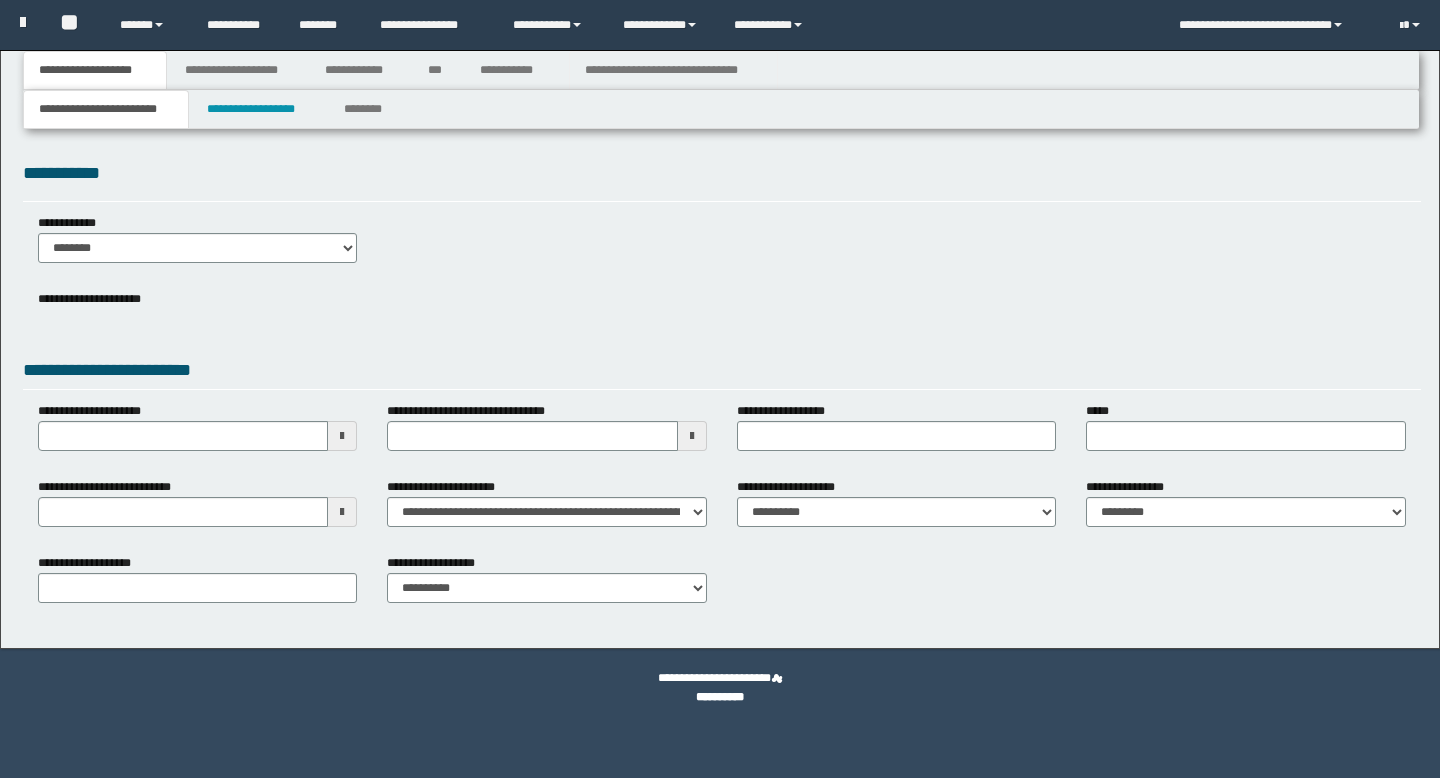 type 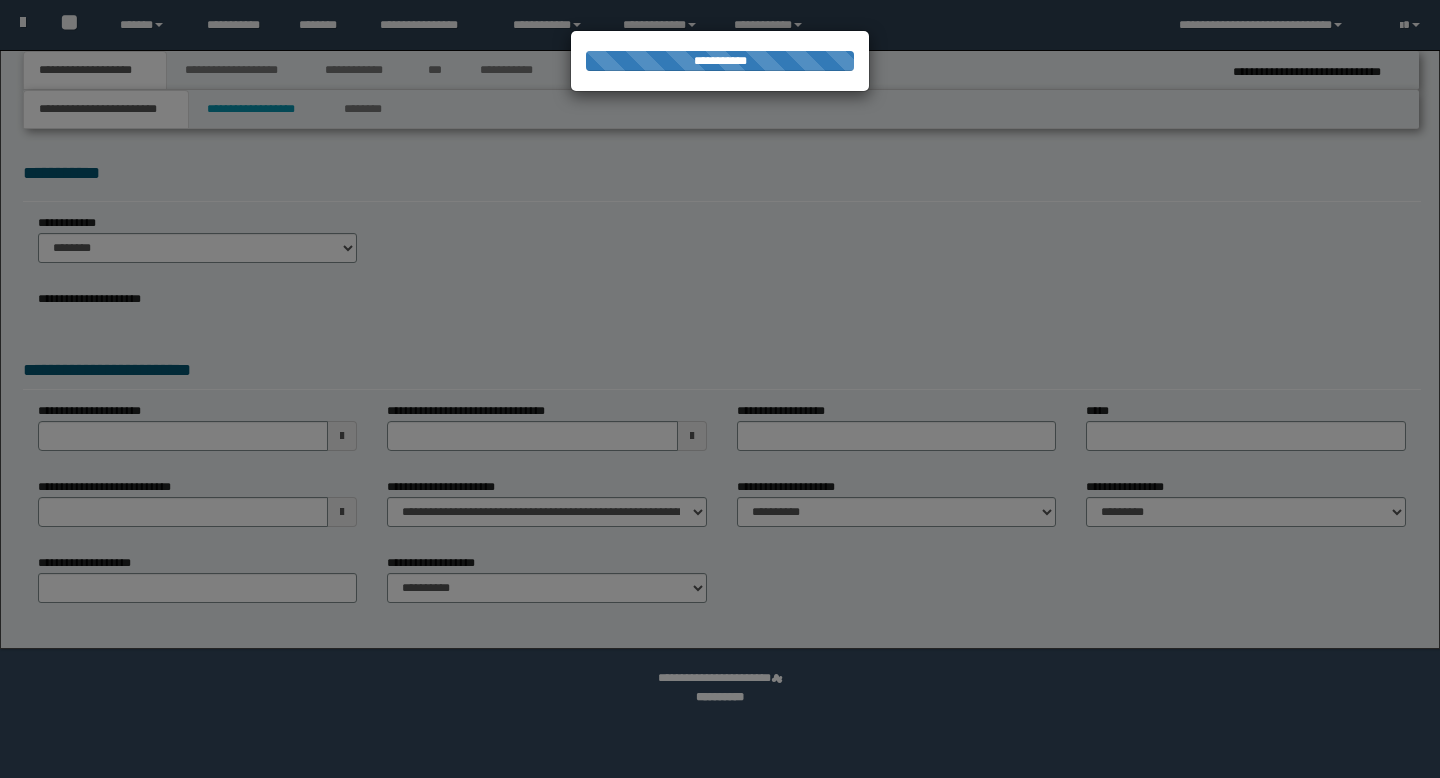 scroll, scrollTop: 0, scrollLeft: 0, axis: both 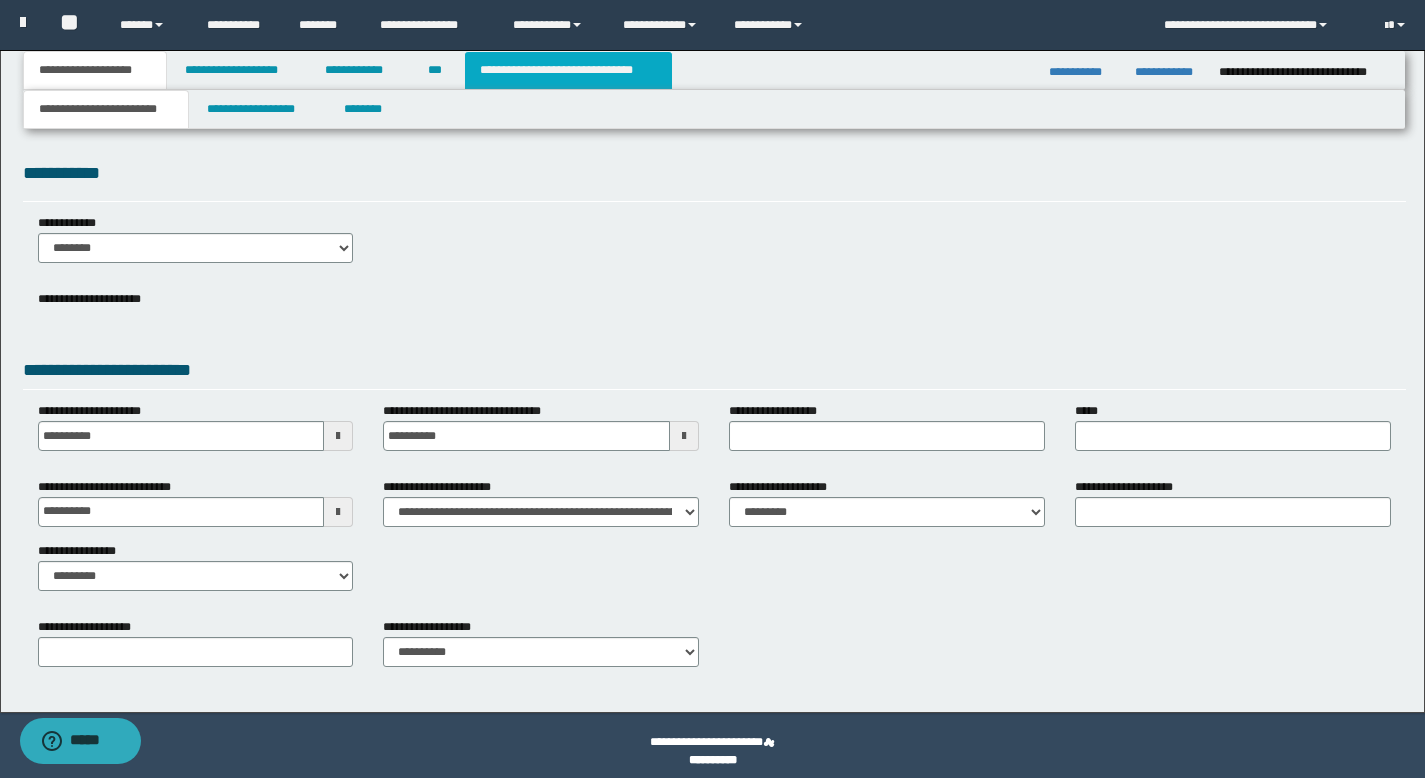 click on "**********" at bounding box center [568, 70] 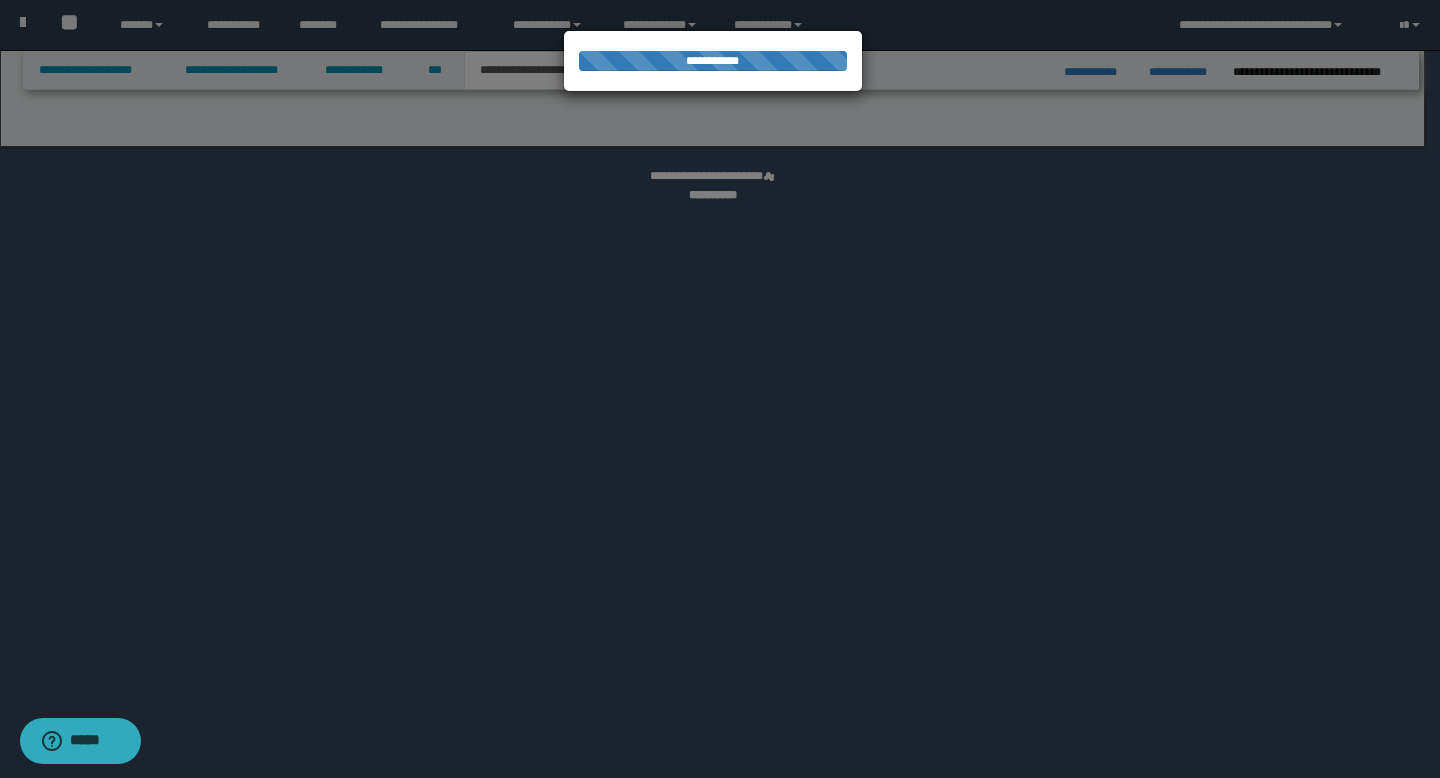 select on "*" 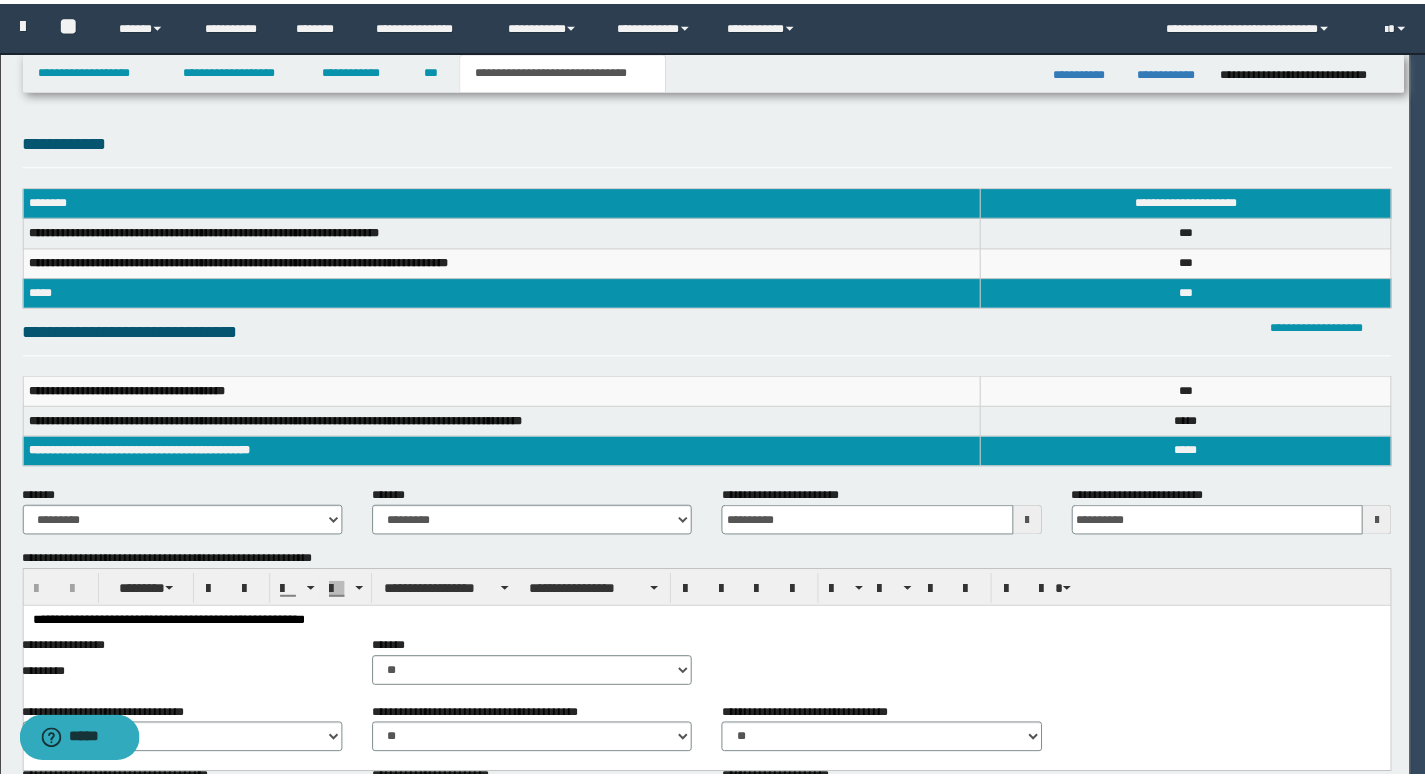 scroll, scrollTop: 0, scrollLeft: 0, axis: both 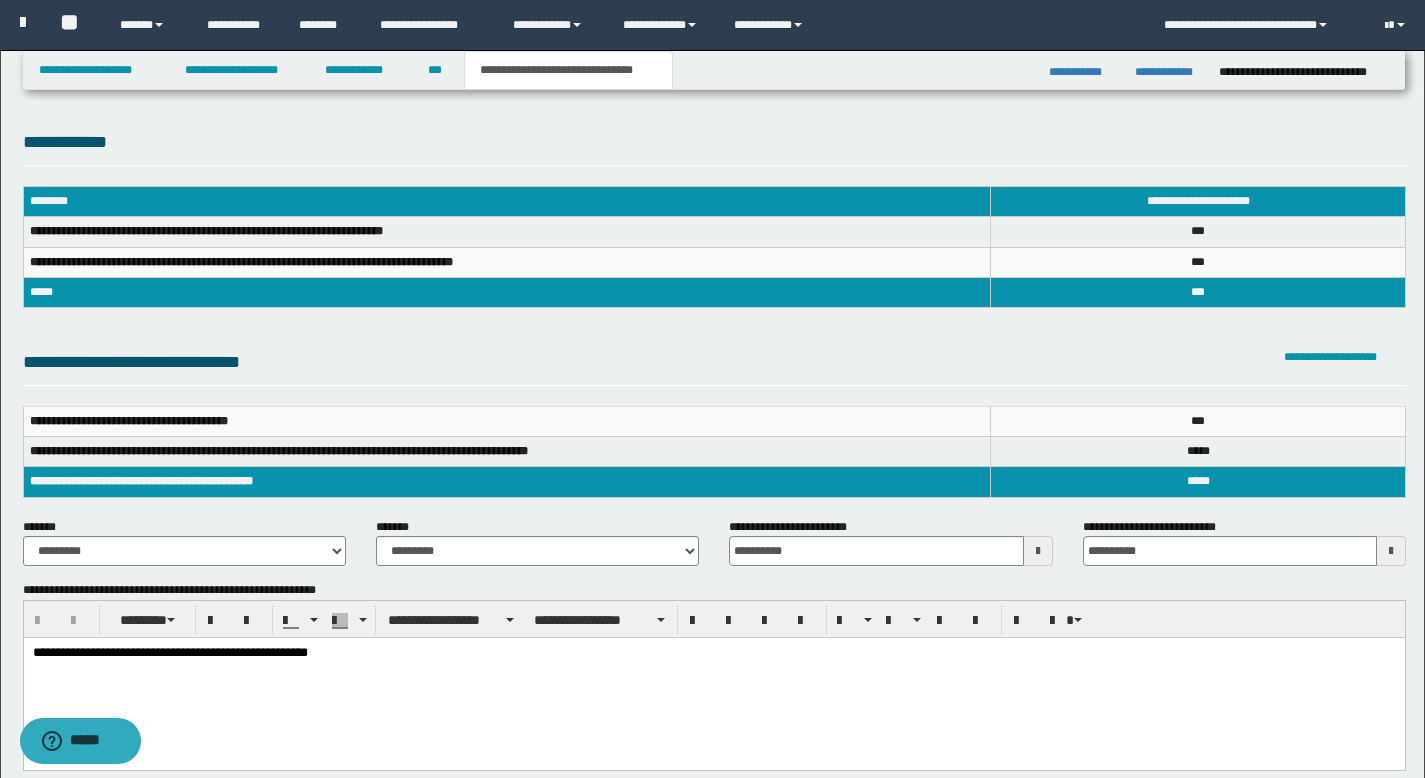 click on "**********" at bounding box center (713, 654) 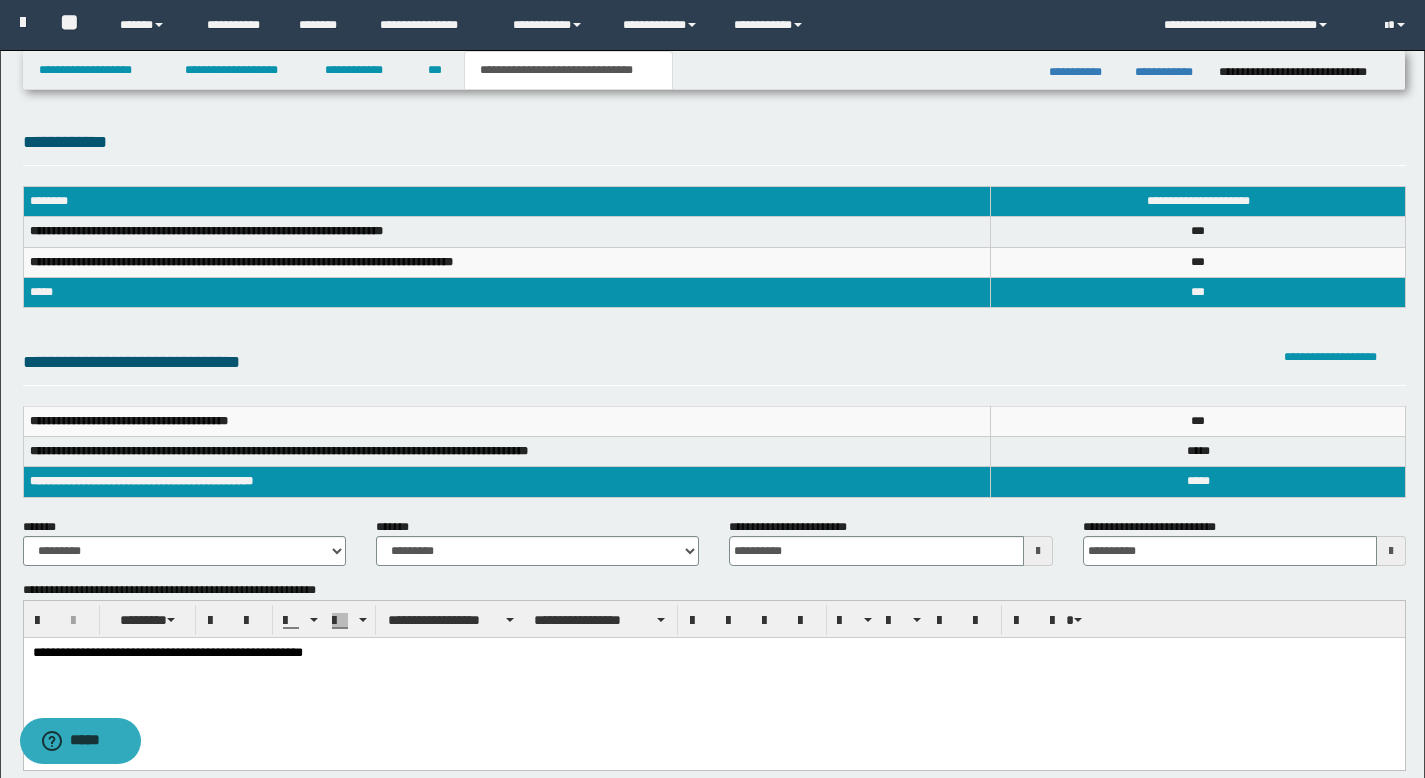click on "**********" at bounding box center [713, 654] 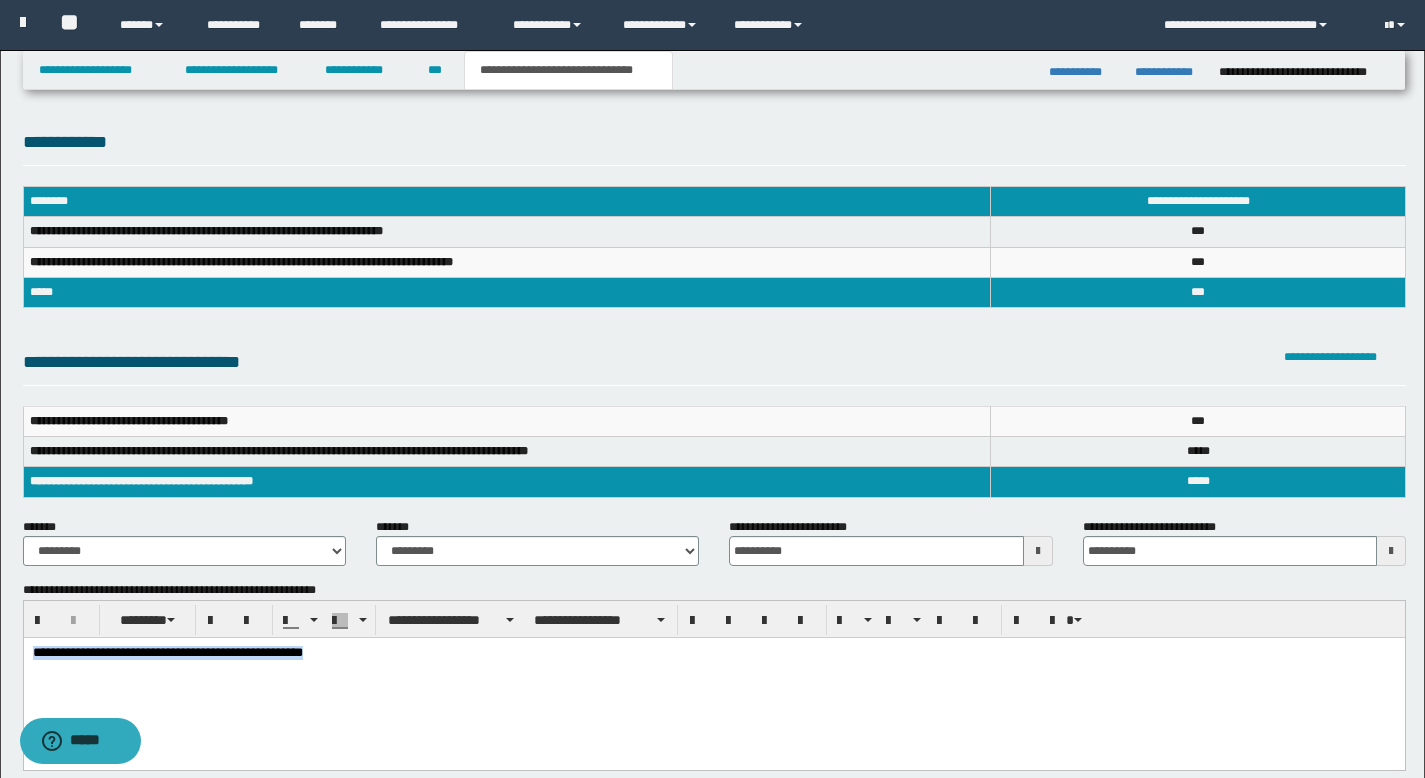 drag, startPoint x: 492, startPoint y: 656, endPoint x: 5, endPoint y: 643, distance: 487.1735 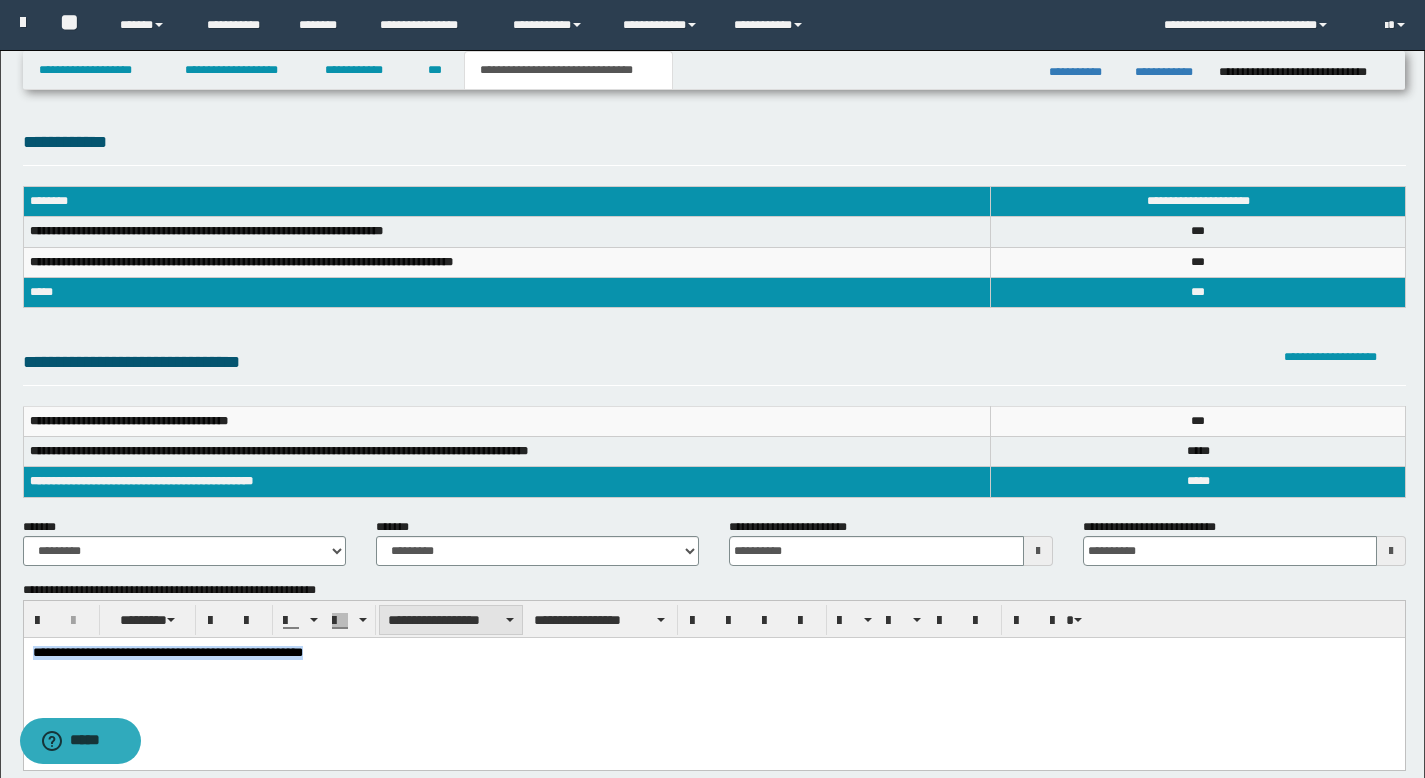 click on "**********" at bounding box center (451, 620) 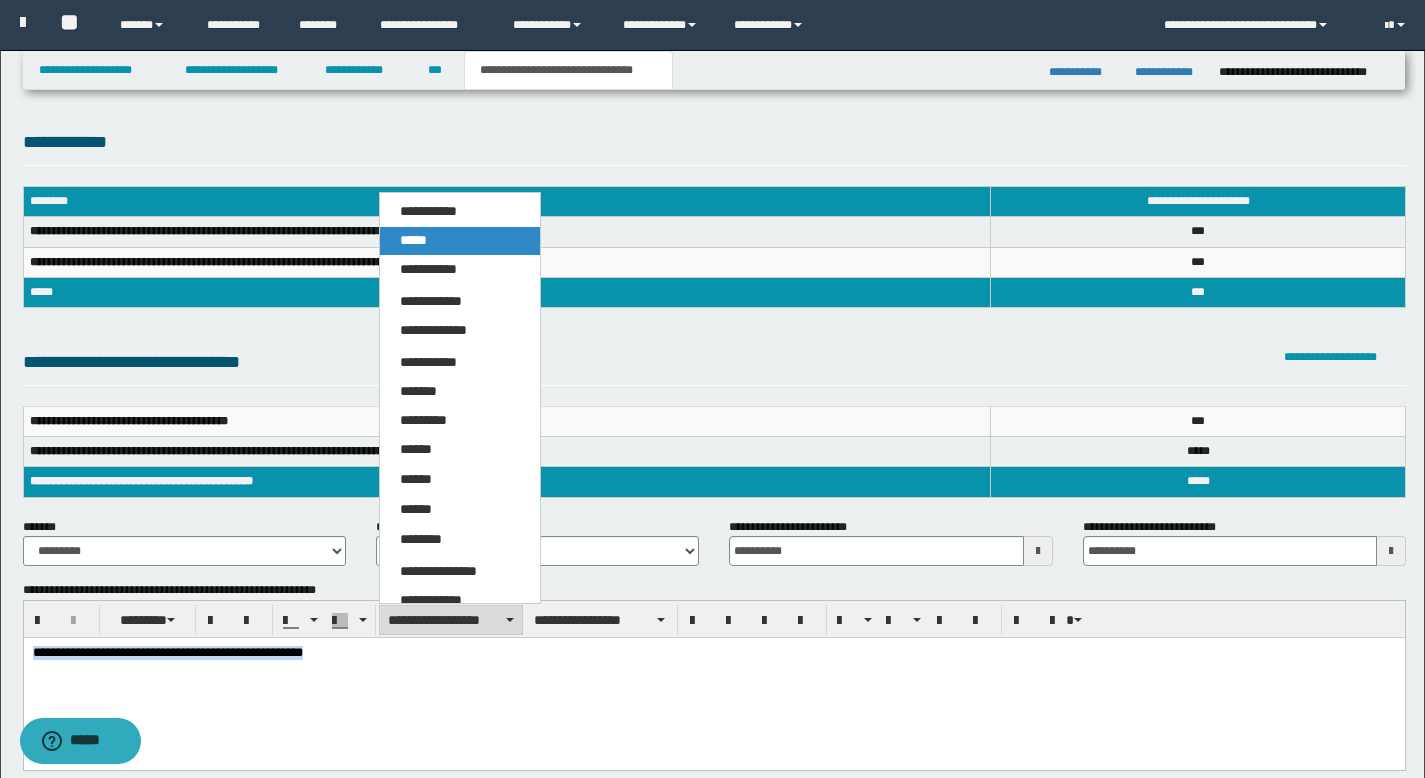 click on "*****" at bounding box center [460, 241] 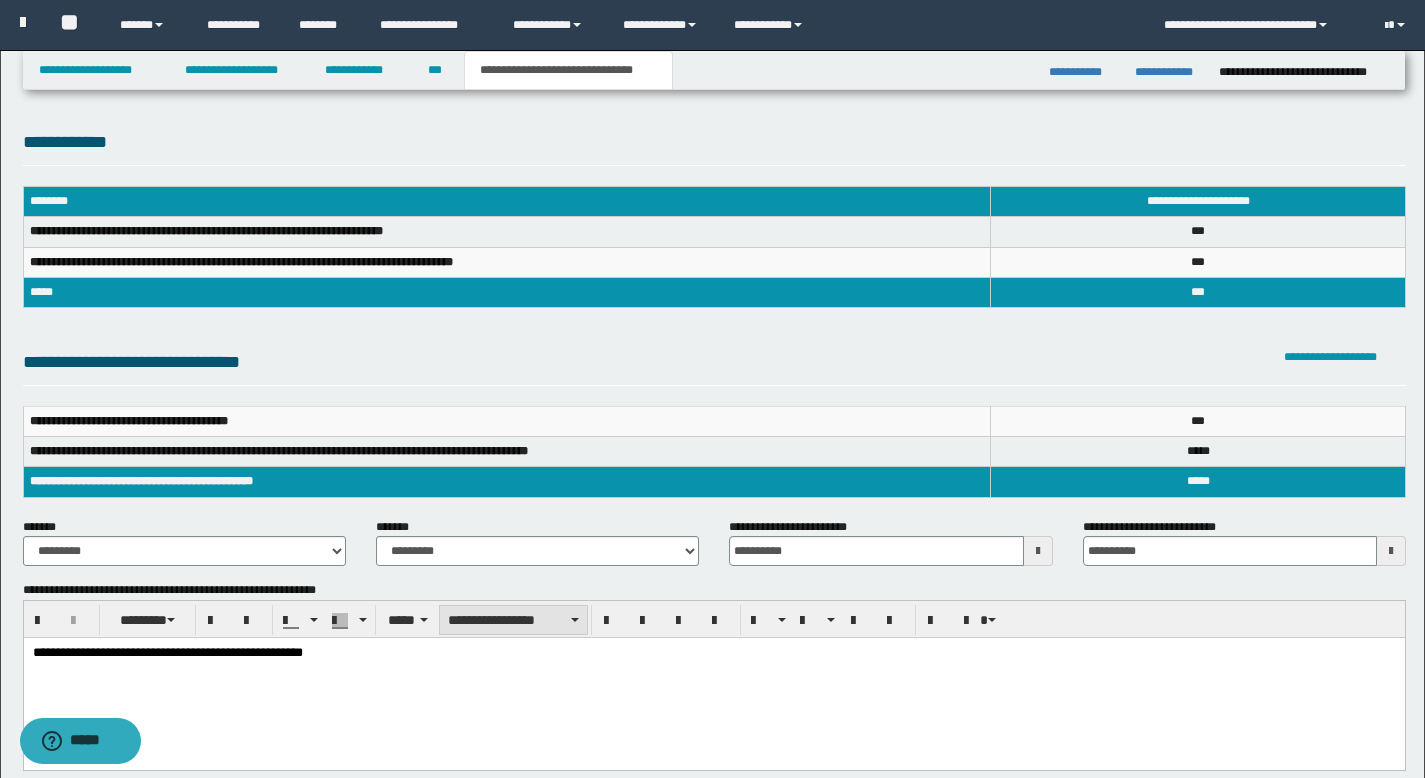 click on "**********" at bounding box center (513, 620) 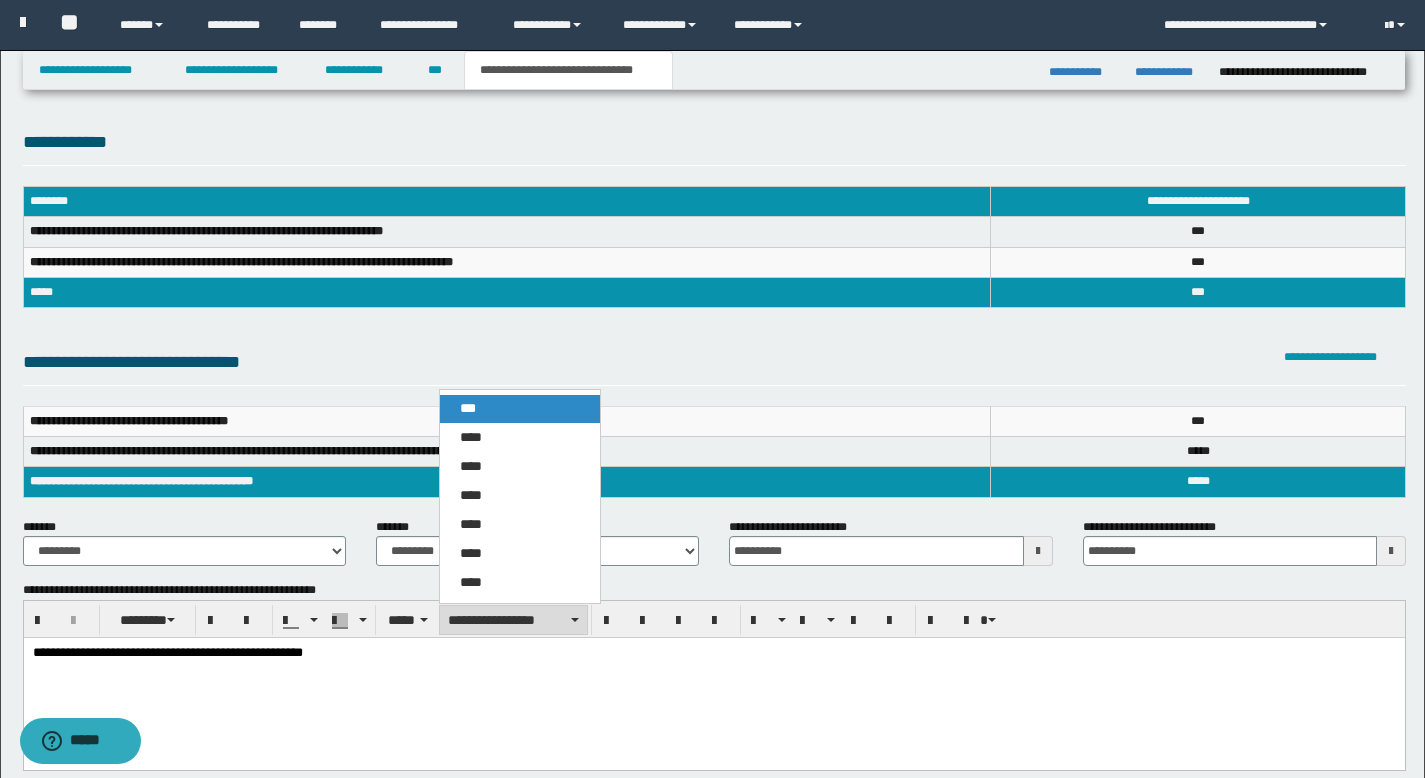 click on "***" at bounding box center [520, 409] 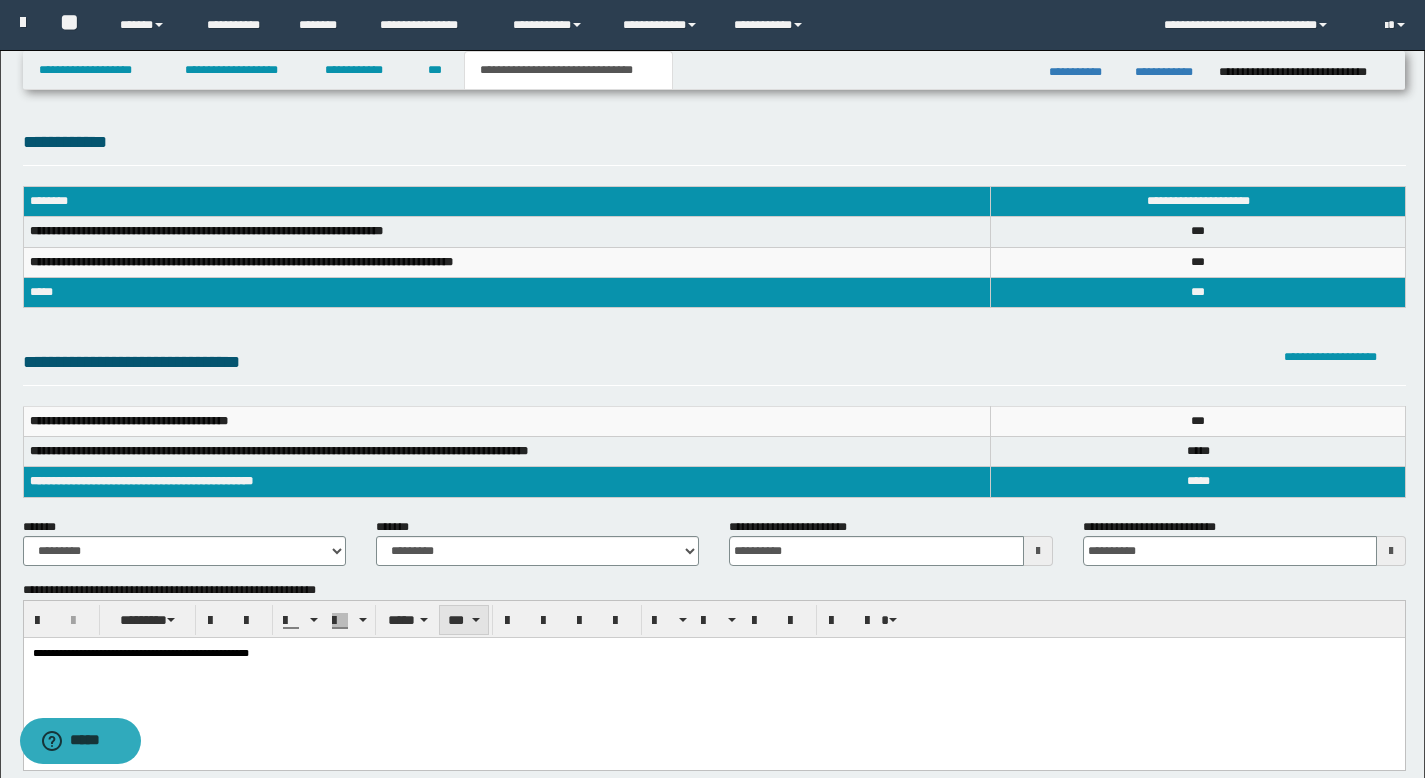 click on "***" at bounding box center [464, 620] 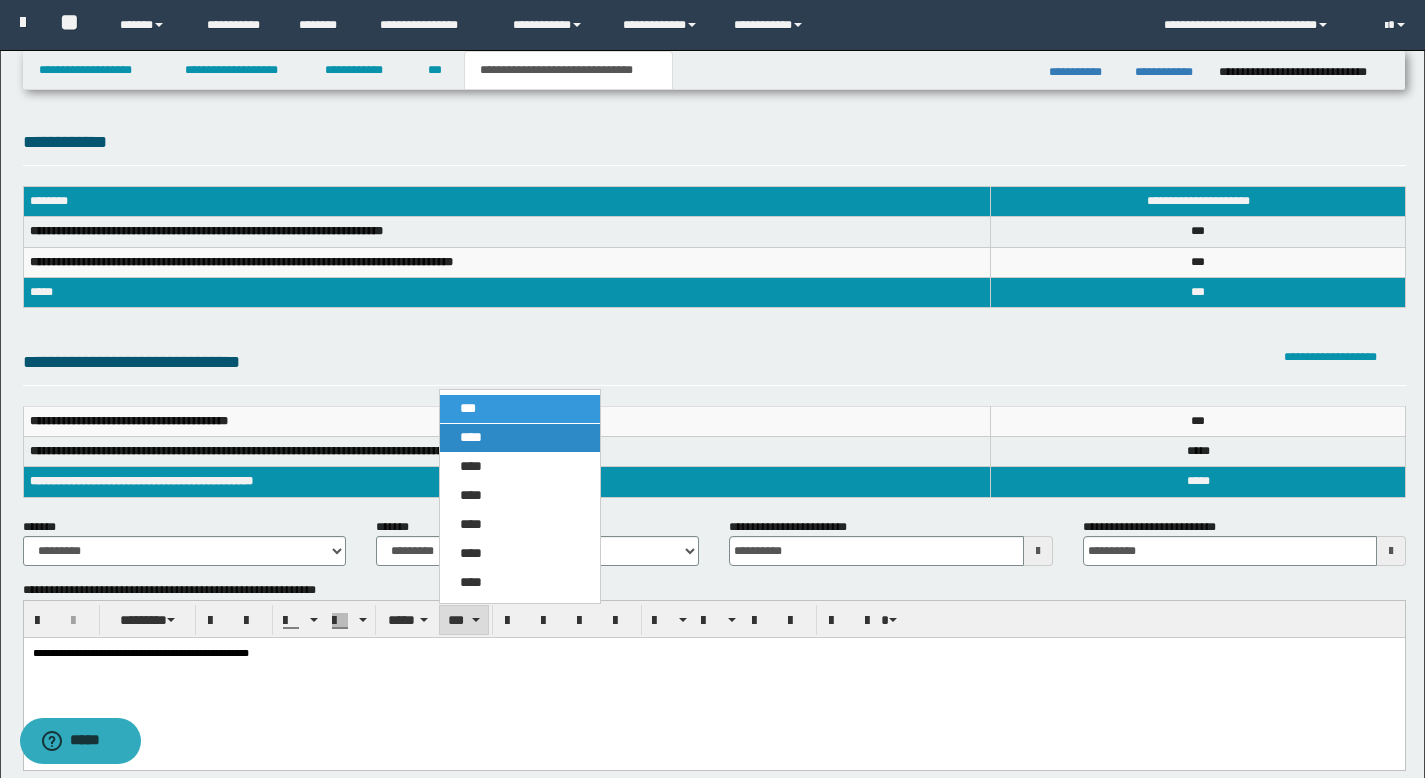 click on "****" at bounding box center (471, 437) 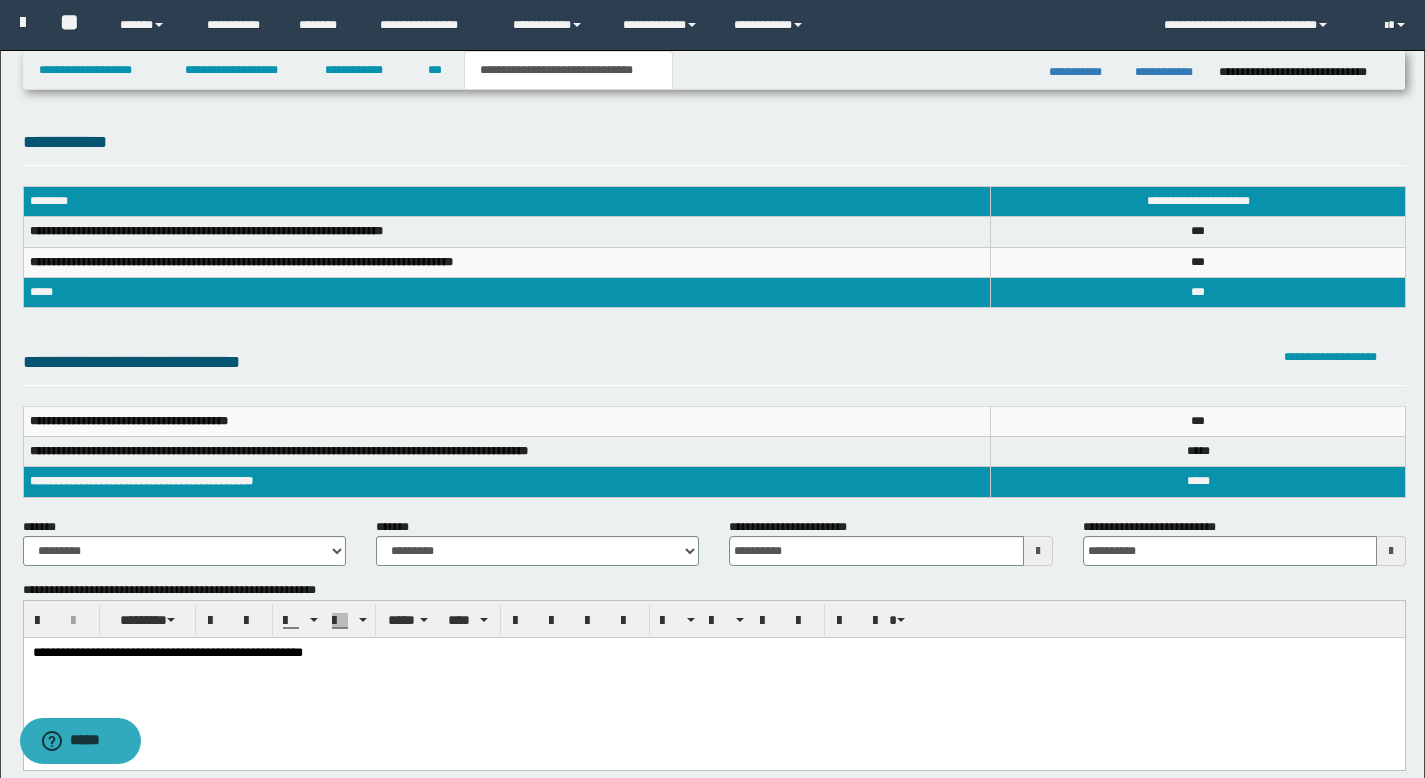 click on "**********" at bounding box center [537, 550] 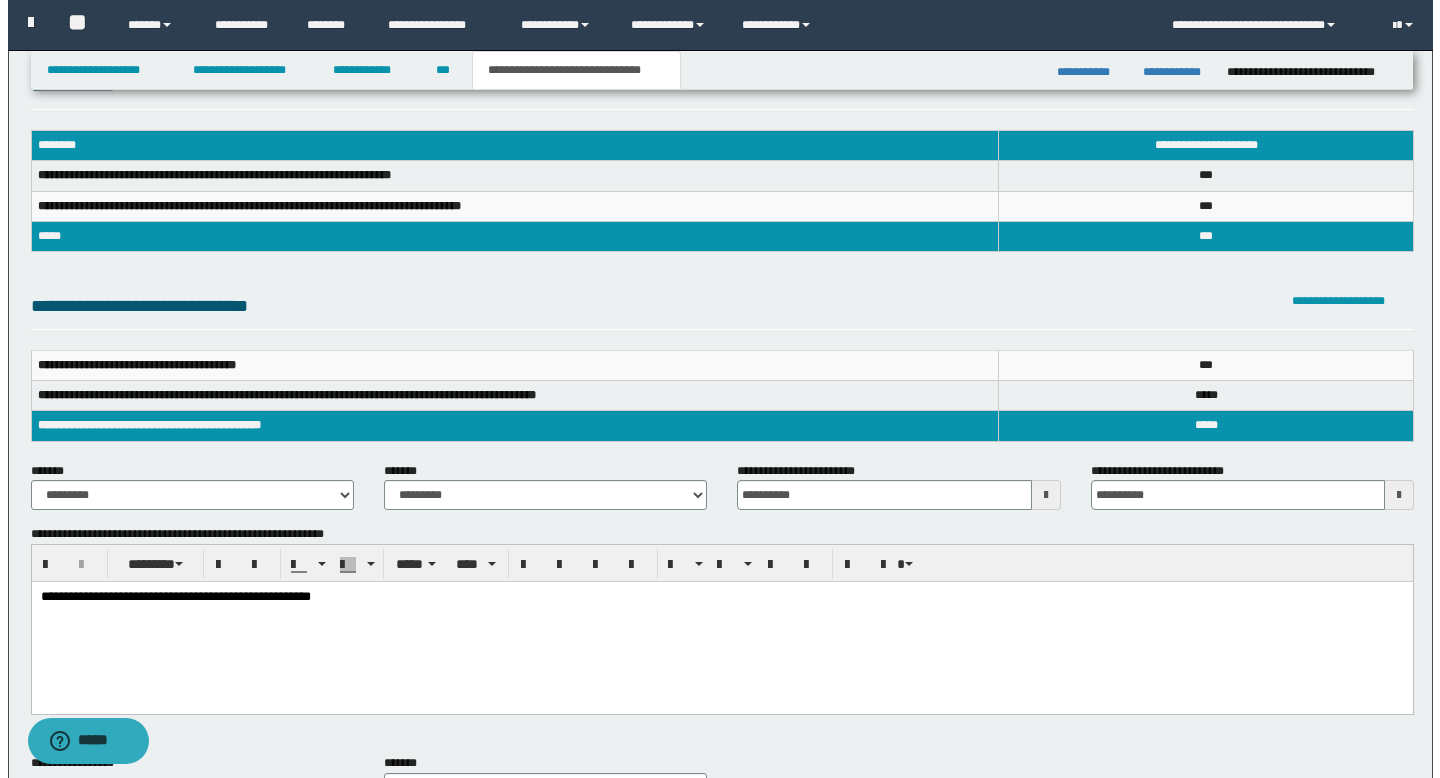 scroll, scrollTop: 0, scrollLeft: 0, axis: both 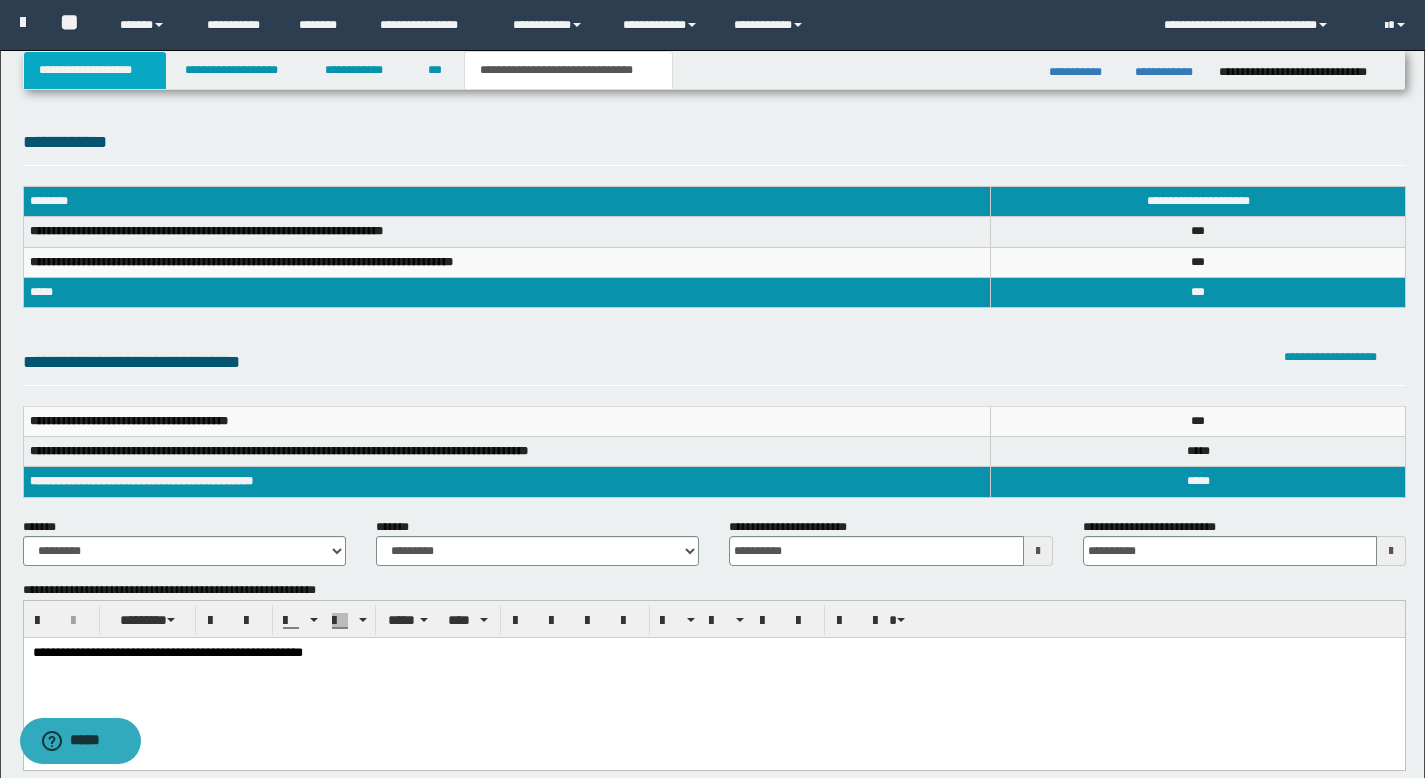 click on "**********" at bounding box center (95, 70) 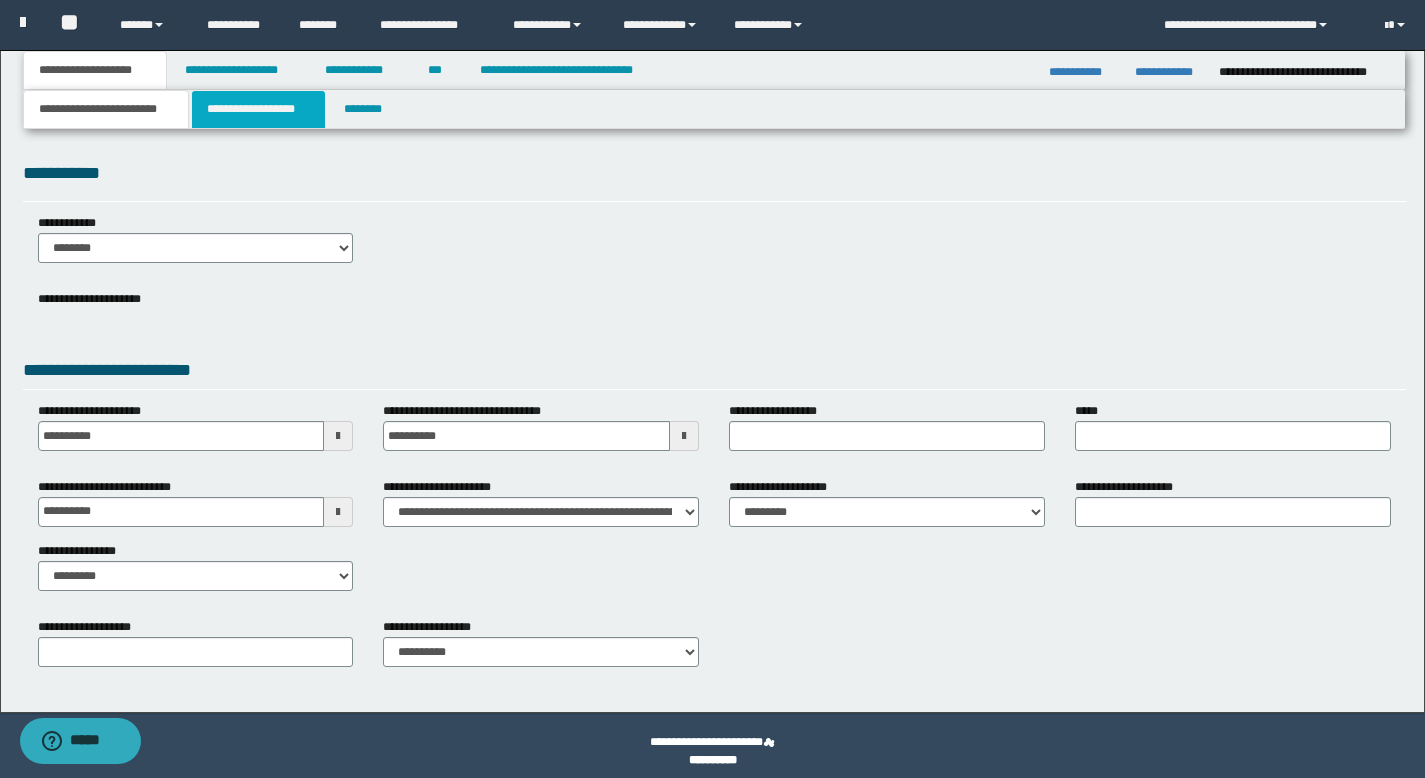 click on "**********" at bounding box center (258, 109) 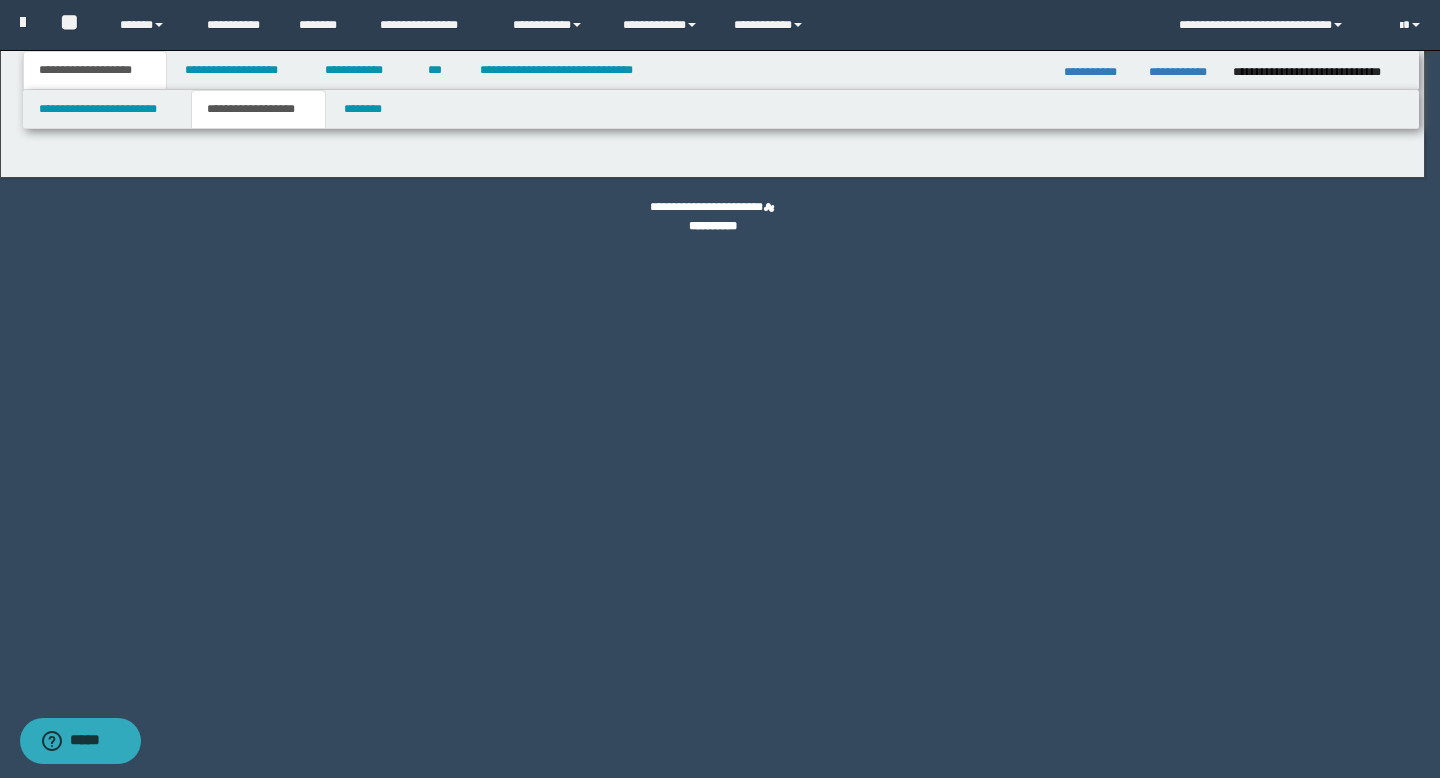 type on "**********" 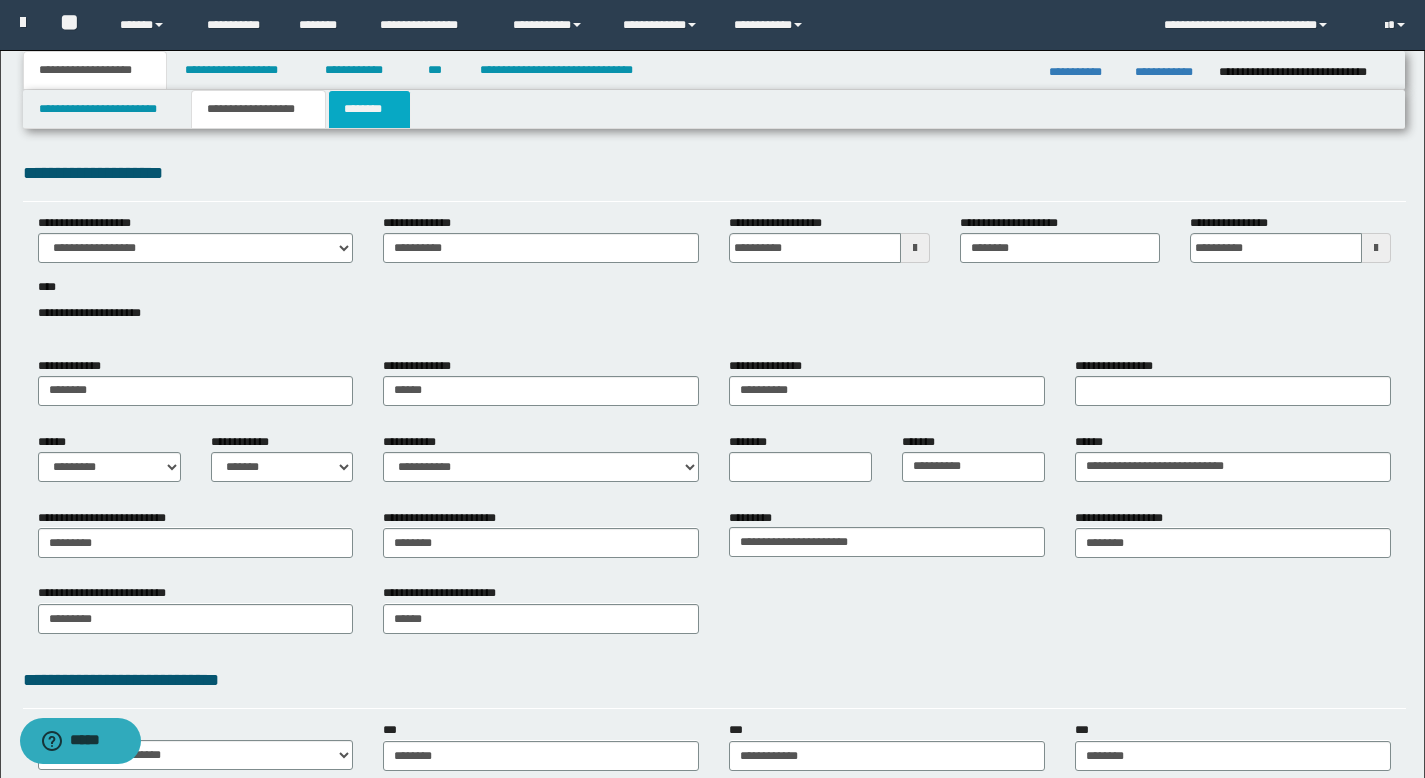 click on "********" at bounding box center [369, 109] 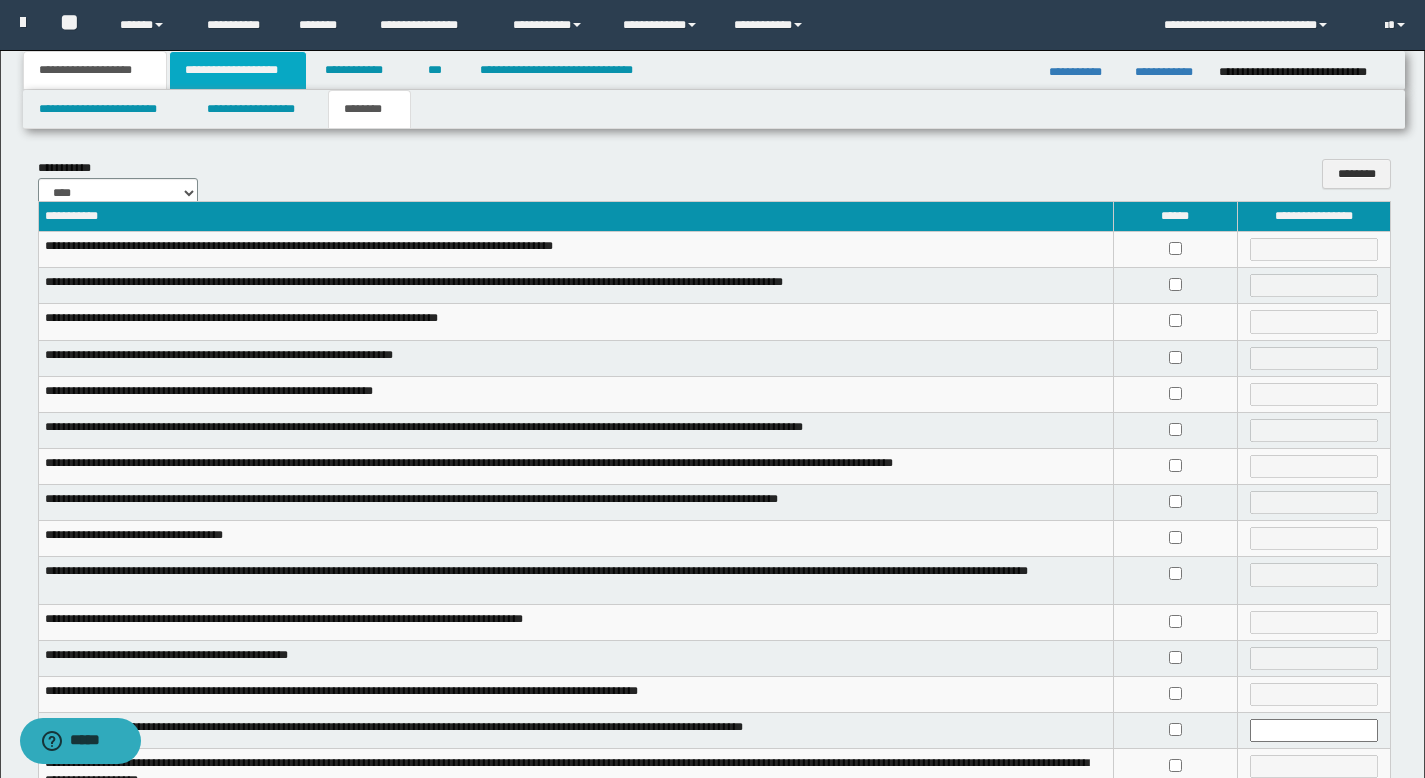click on "**********" at bounding box center [238, 70] 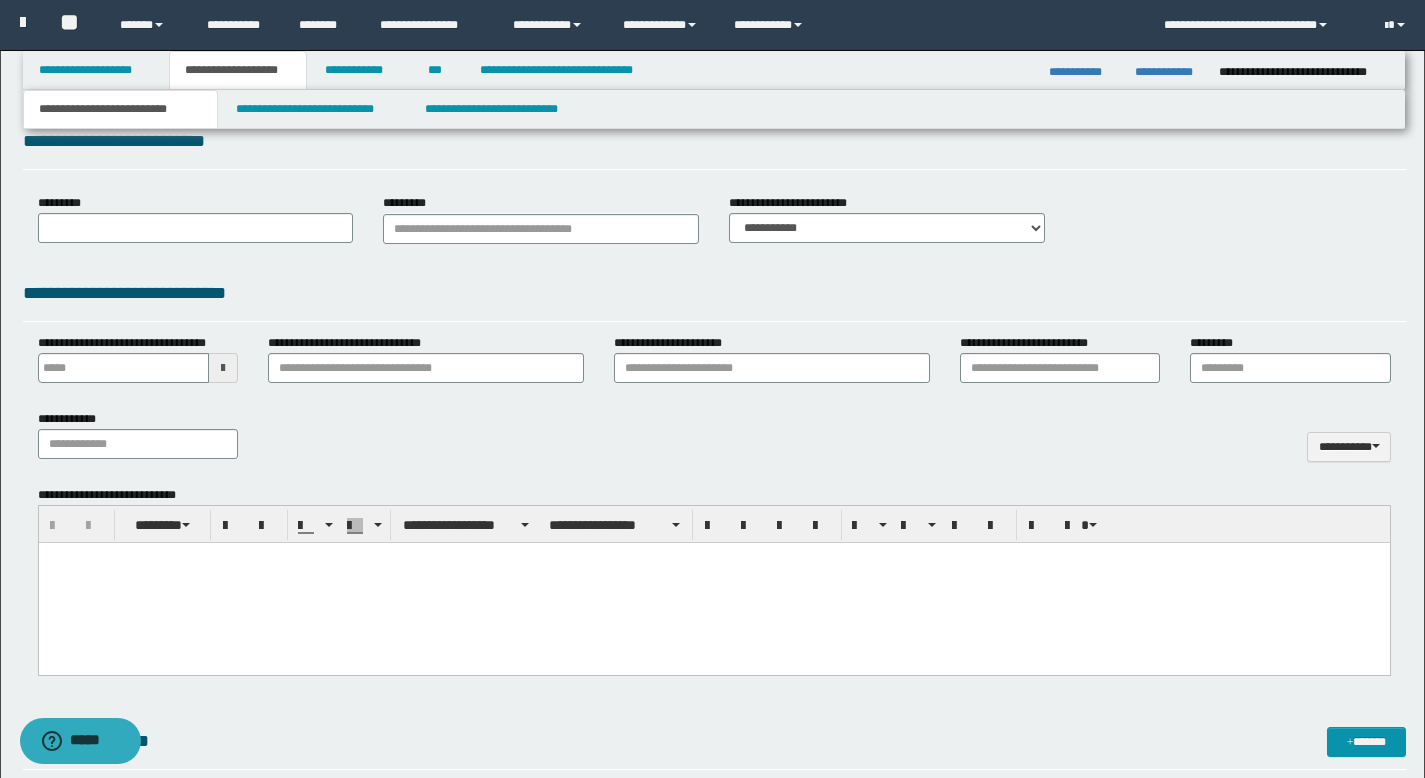 scroll, scrollTop: 49, scrollLeft: 0, axis: vertical 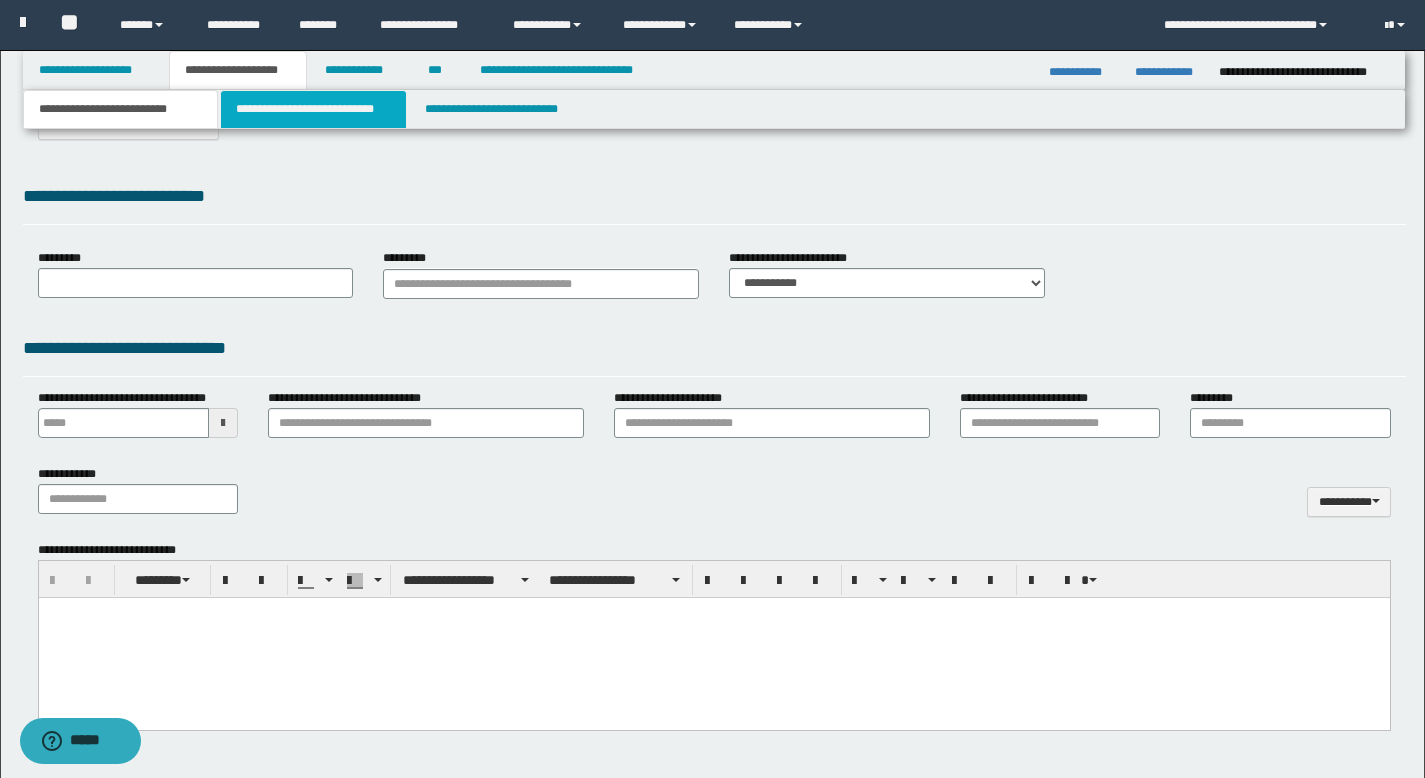 click on "**********" at bounding box center [314, 109] 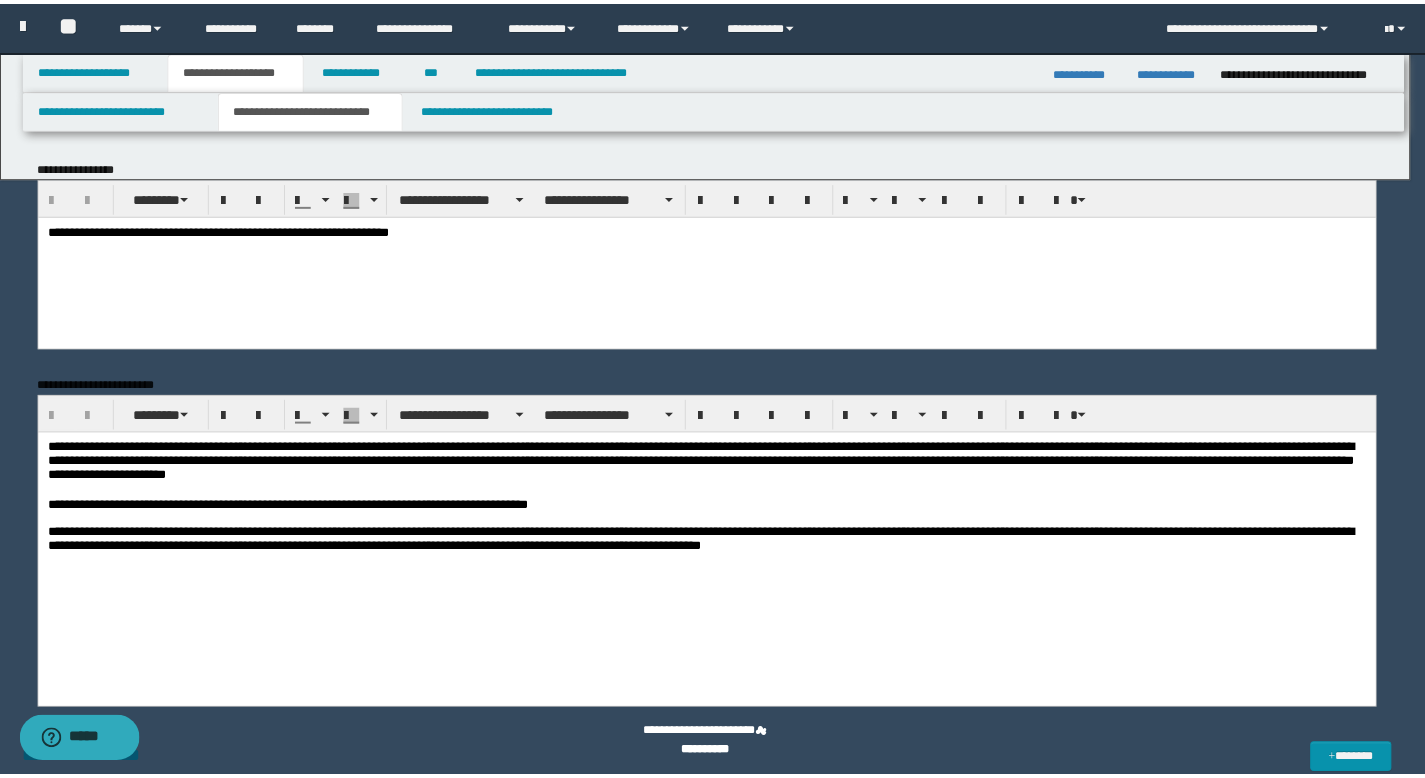 scroll, scrollTop: 0, scrollLeft: 0, axis: both 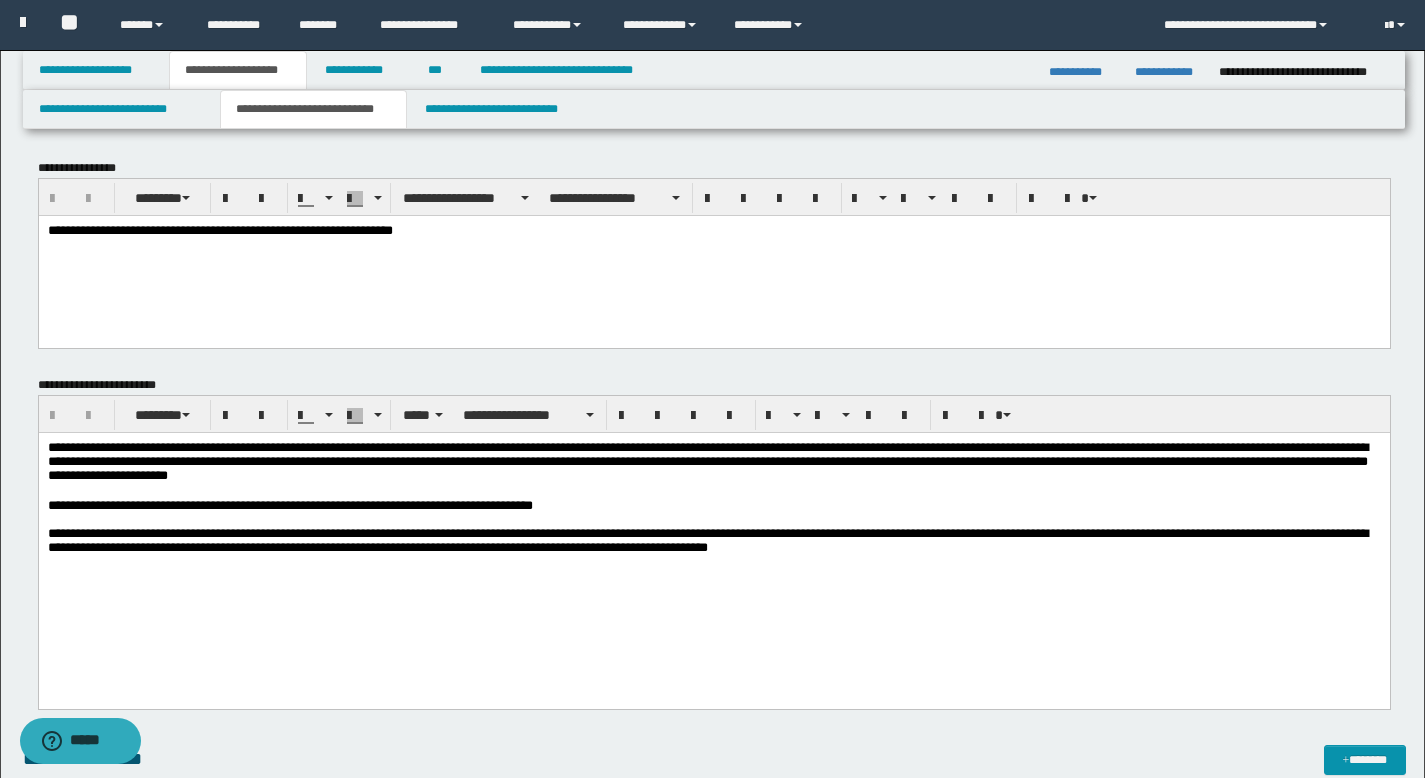click on "**********" at bounding box center (713, 540) 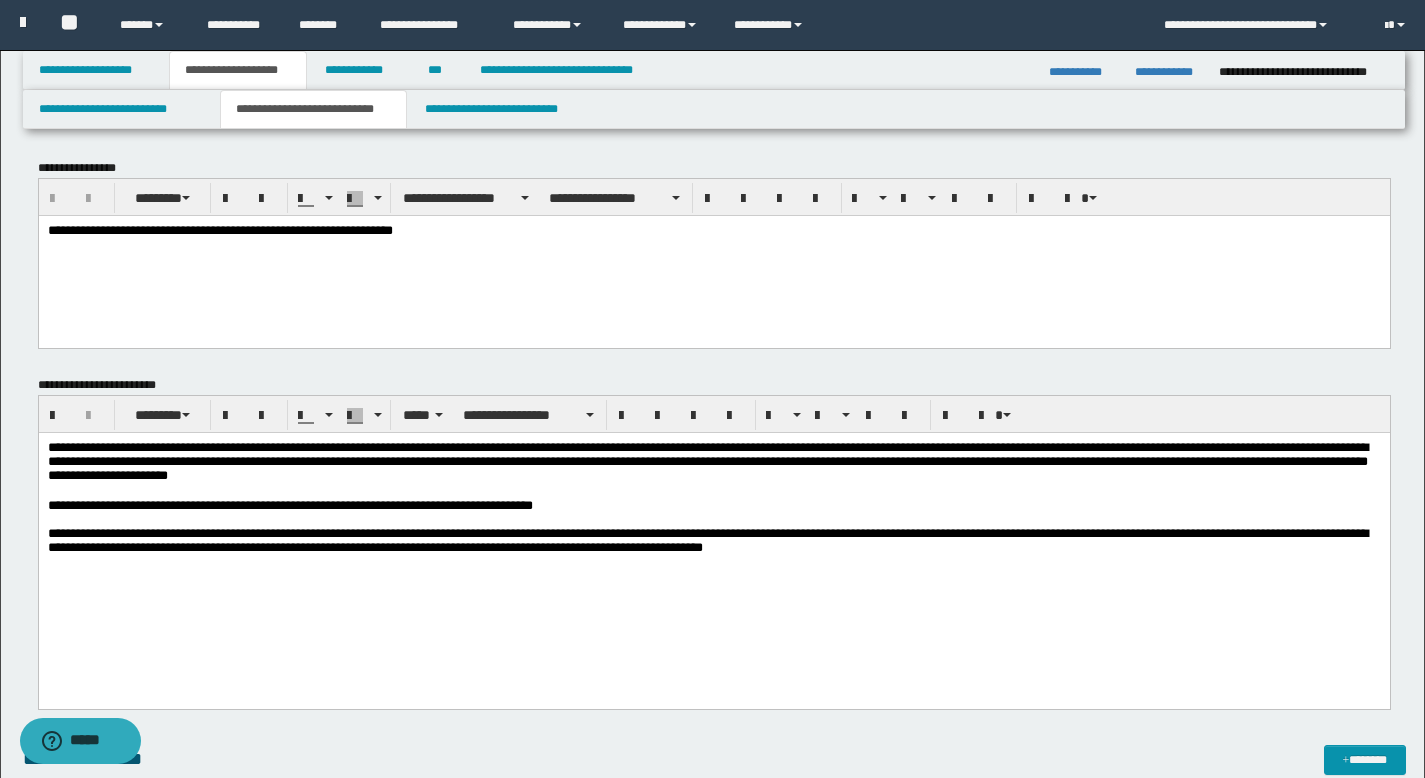 click on "**********" at bounding box center (707, 460) 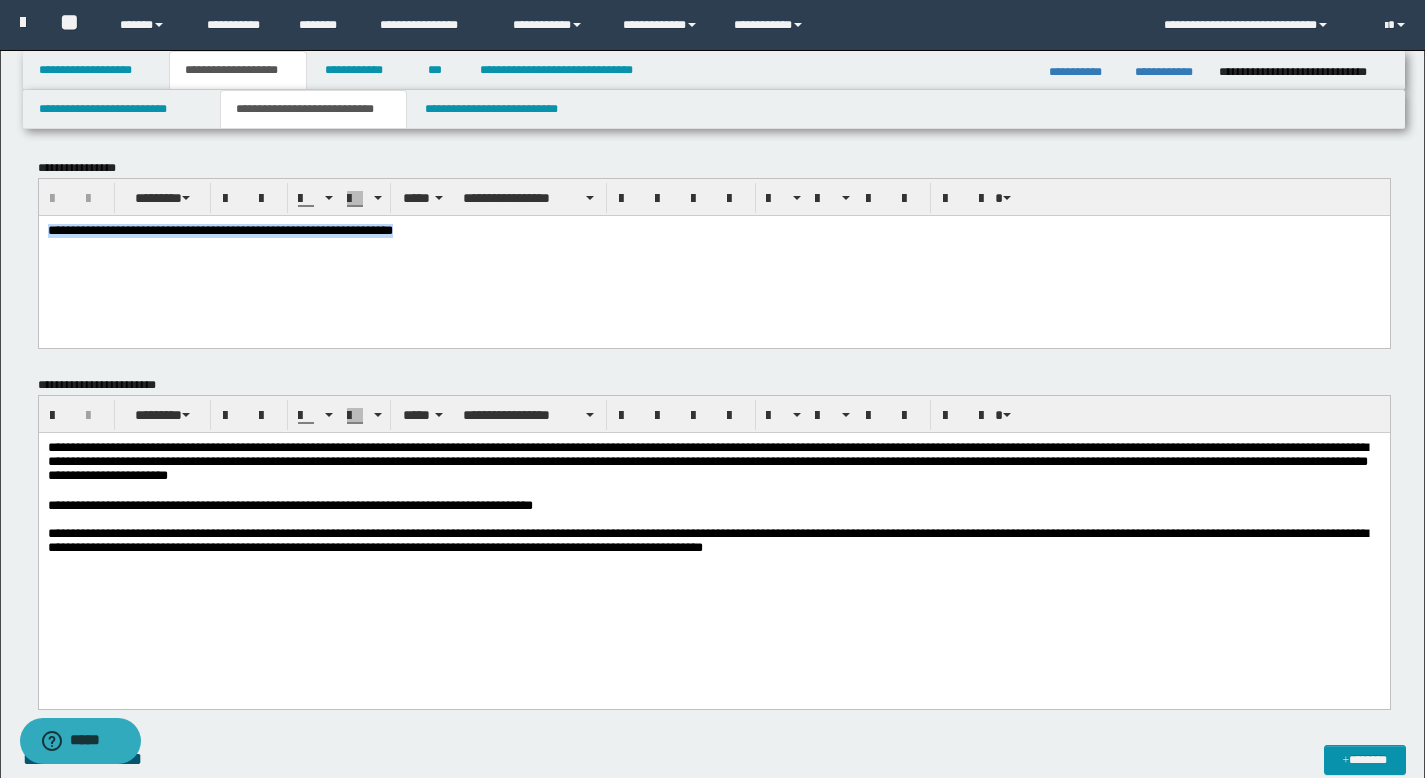 drag, startPoint x: 616, startPoint y: 232, endPoint x: 41, endPoint y: 220, distance: 575.1252 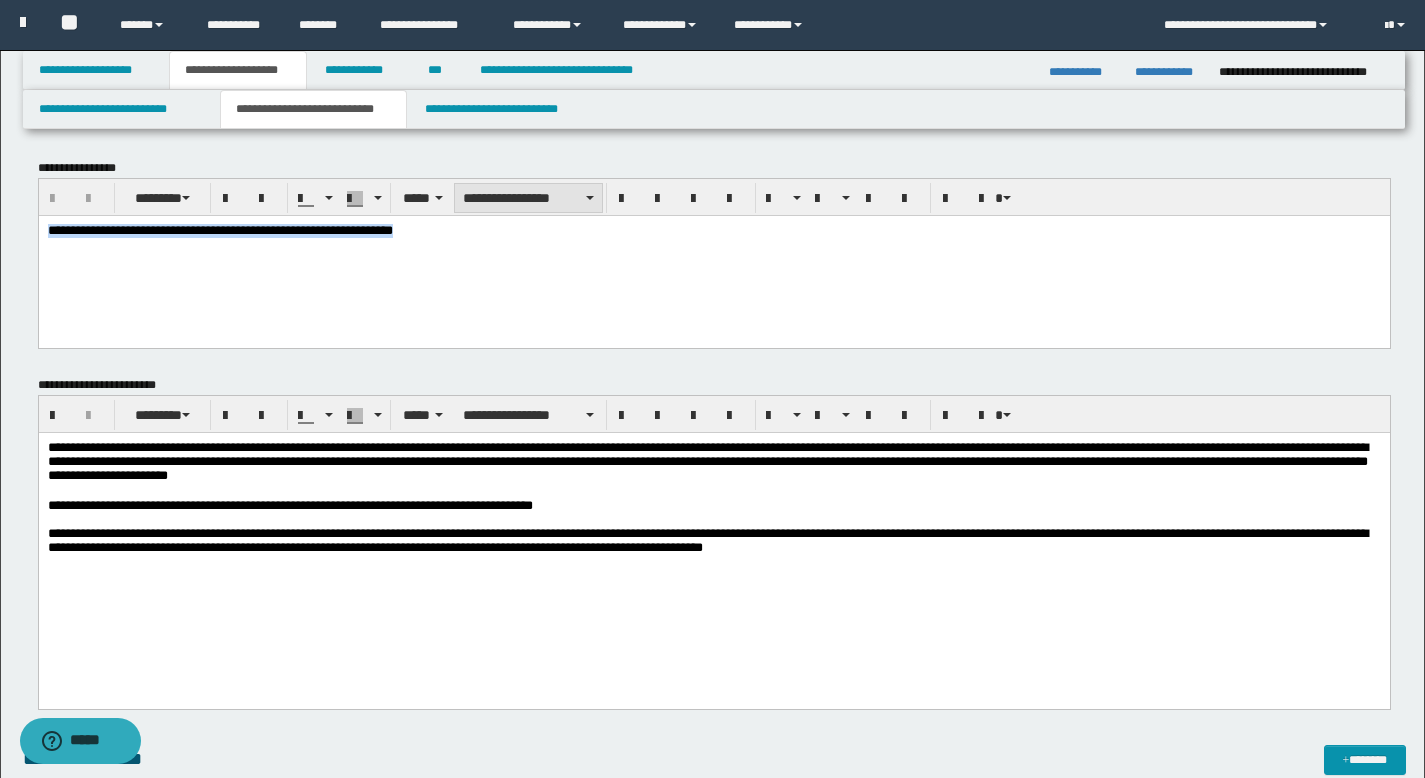 click on "**********" at bounding box center [528, 198] 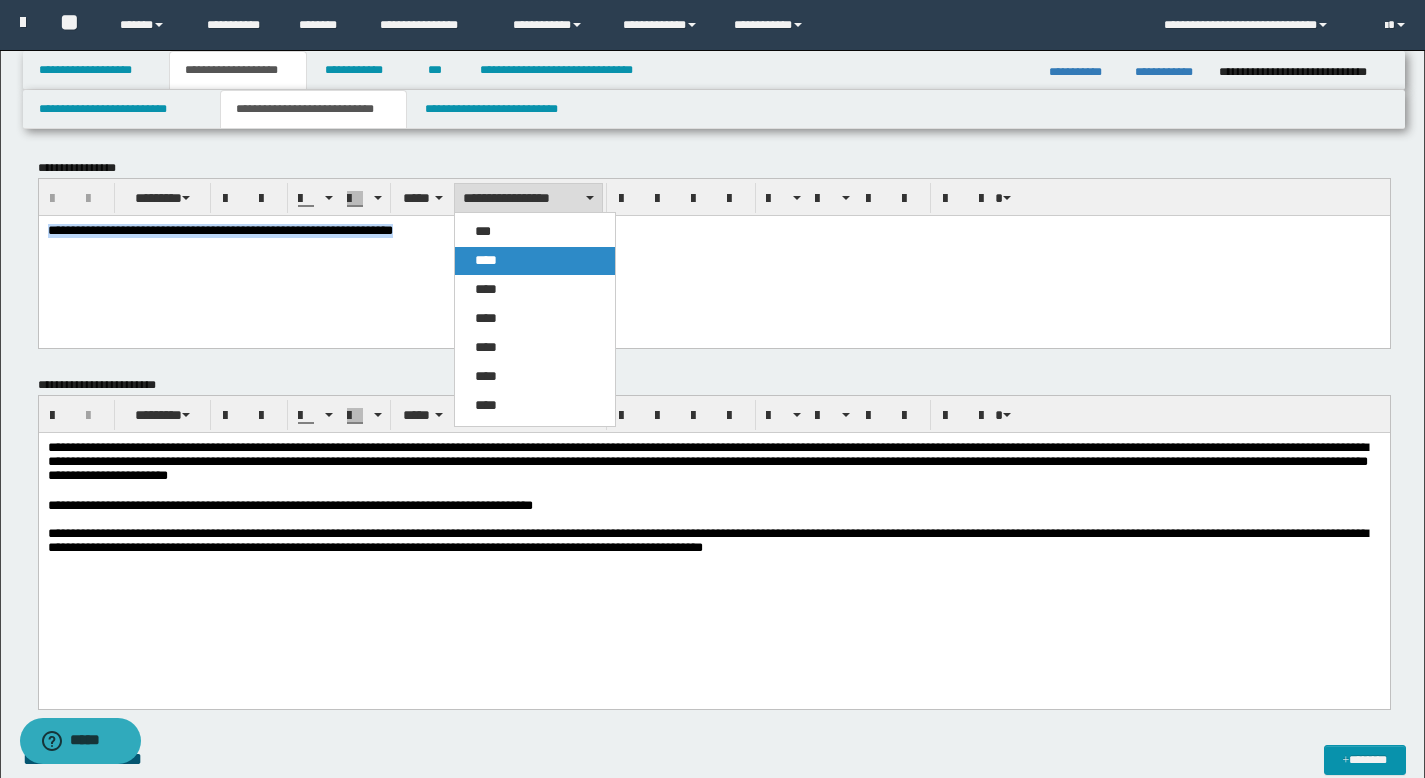 click on "****" at bounding box center (535, 261) 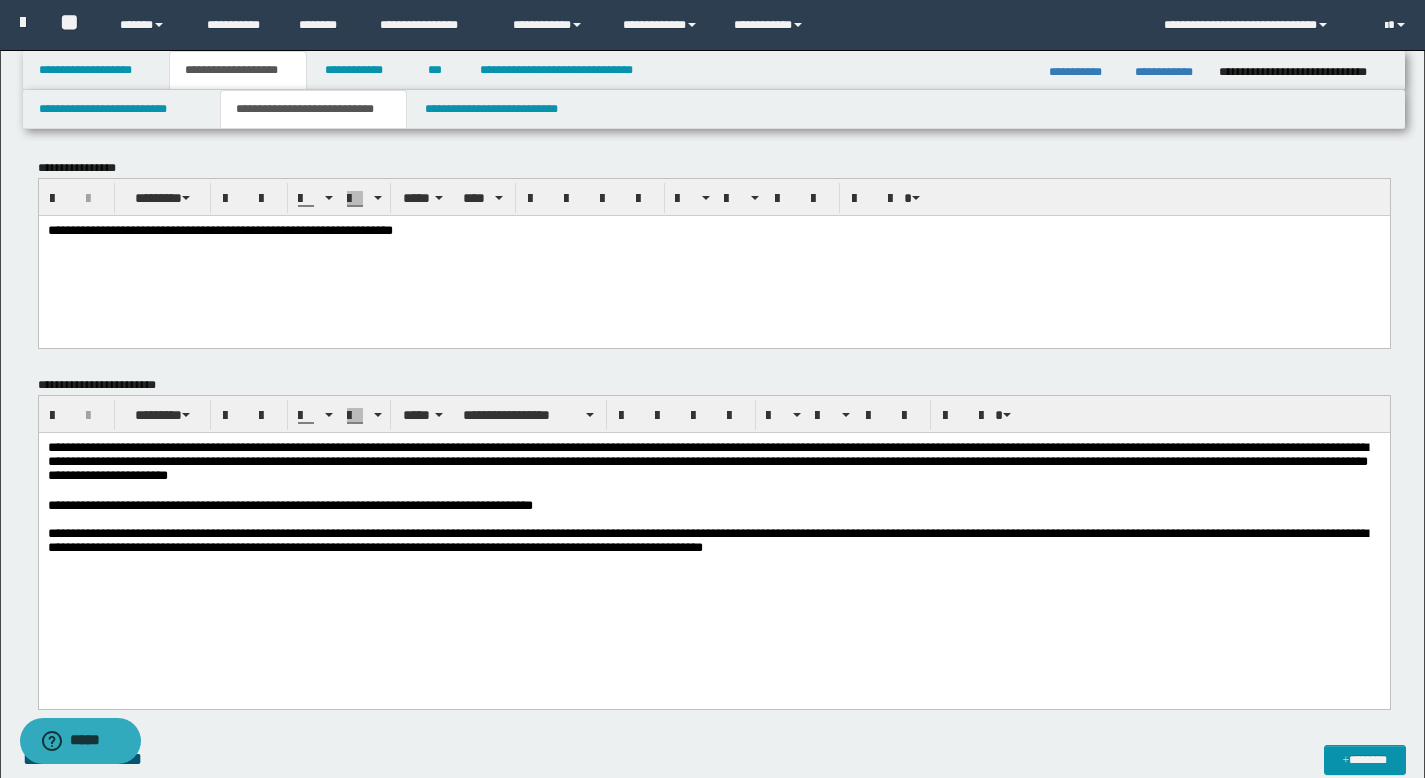 click on "**********" at bounding box center [707, 460] 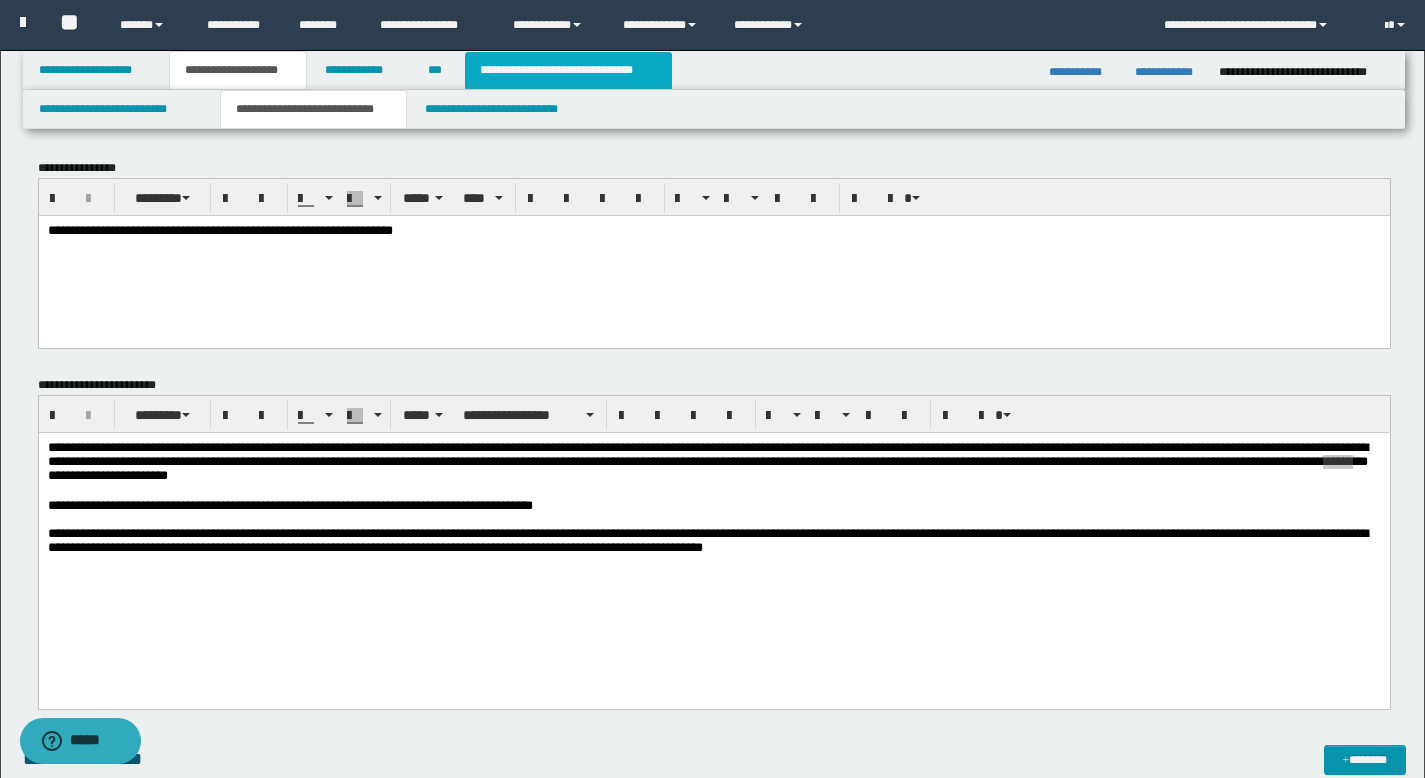 click on "**********" at bounding box center [568, 70] 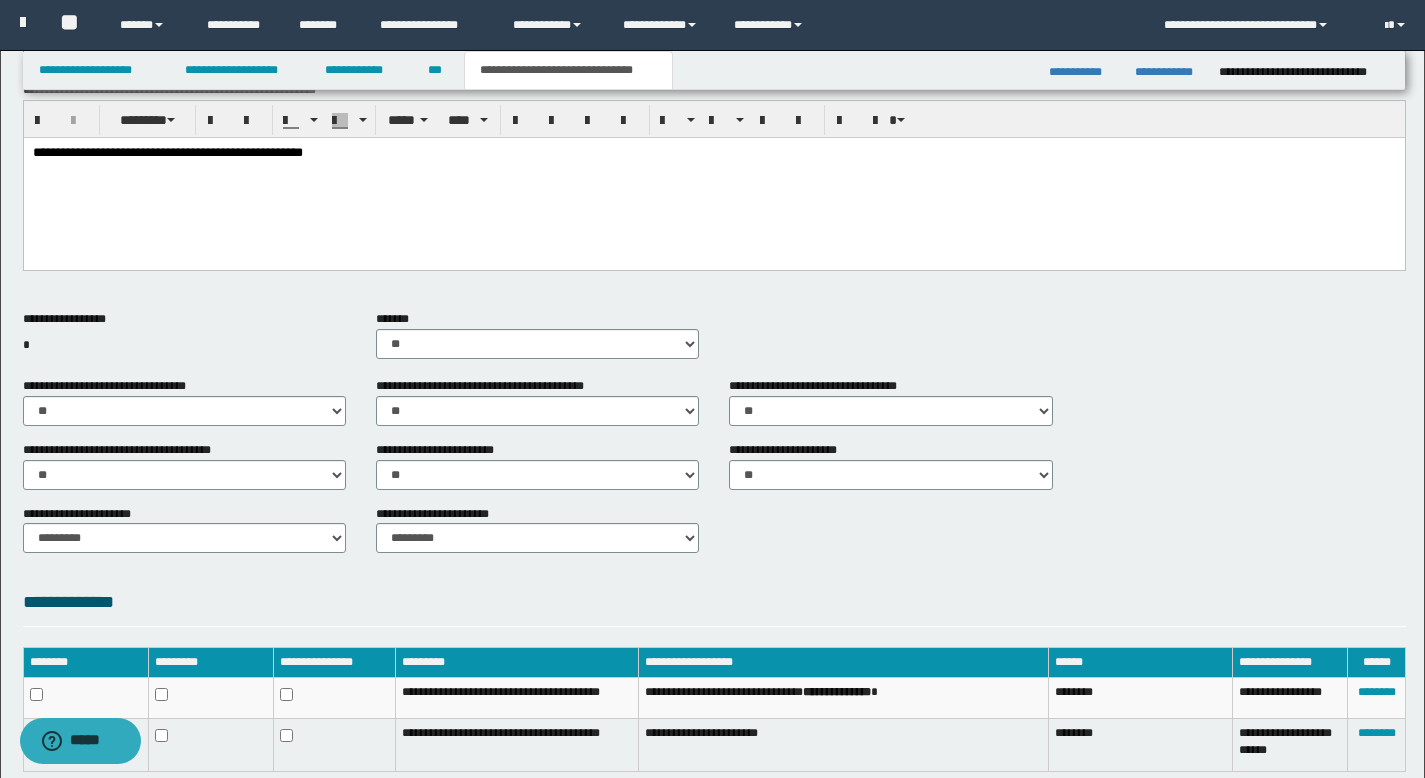 scroll, scrollTop: 660, scrollLeft: 0, axis: vertical 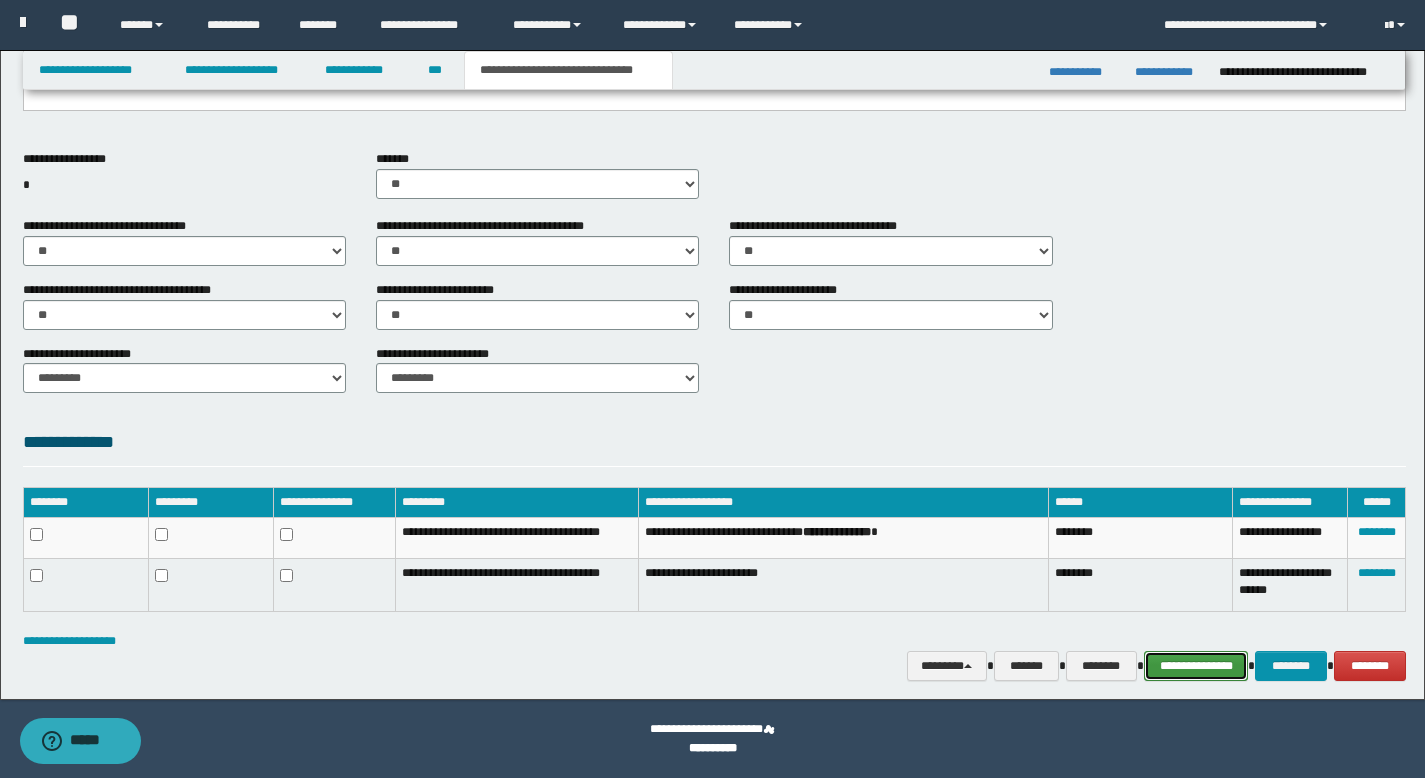 click on "**********" at bounding box center (1196, 666) 